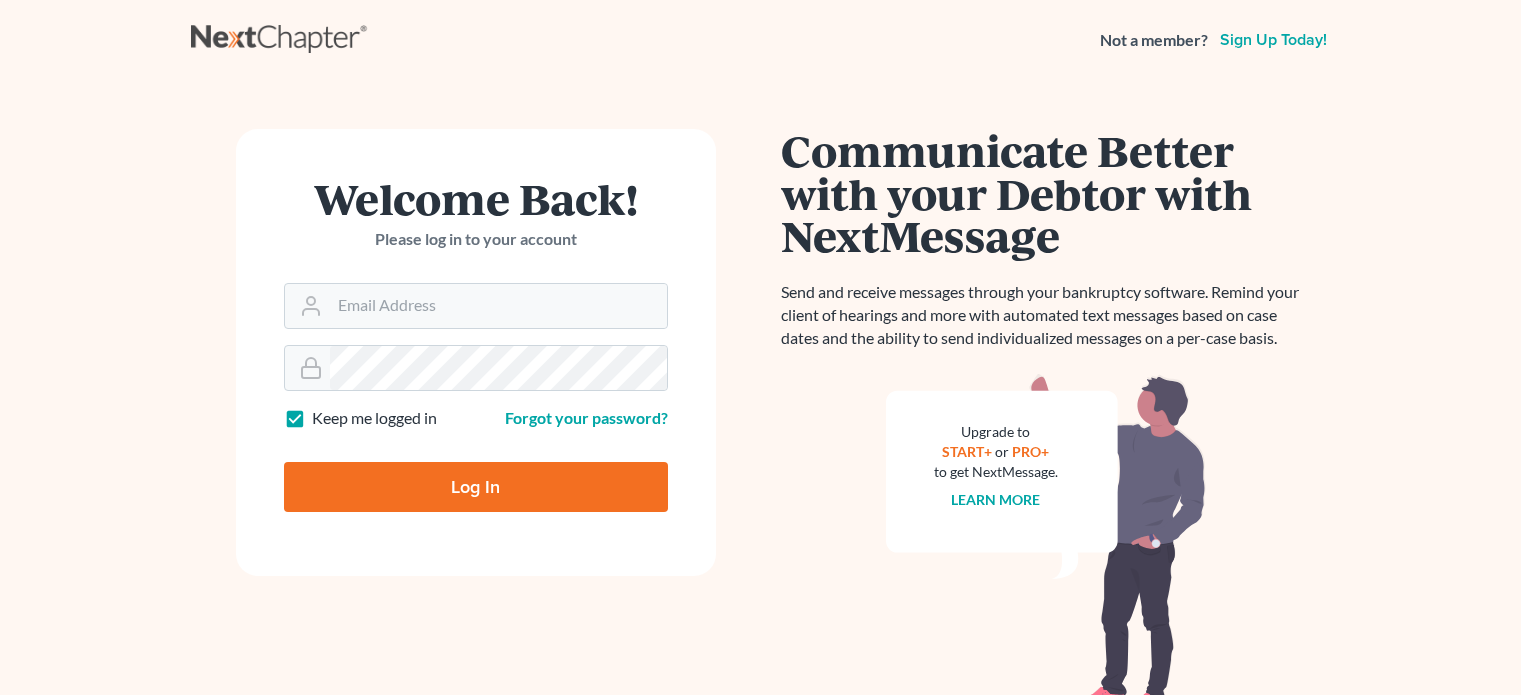 scroll, scrollTop: 0, scrollLeft: 0, axis: both 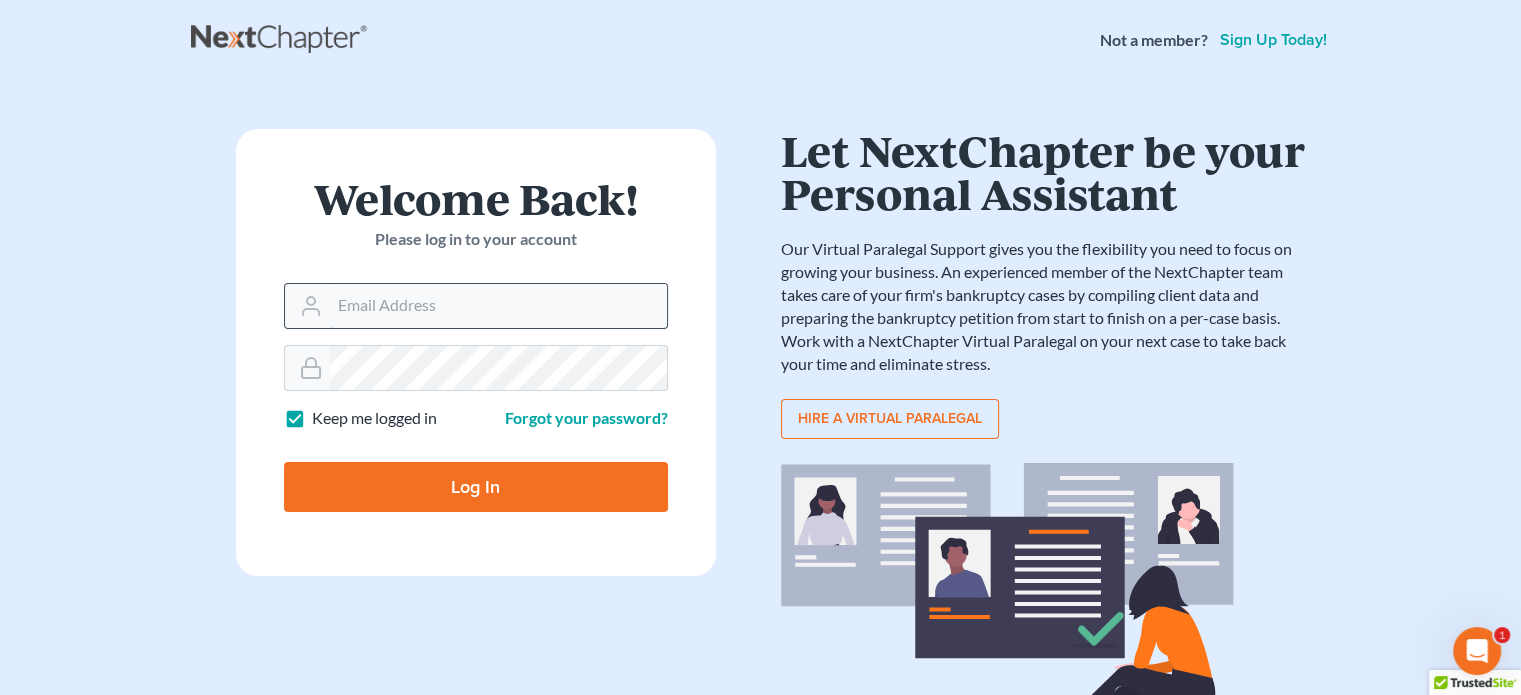 click on "Email Address" at bounding box center [498, 306] 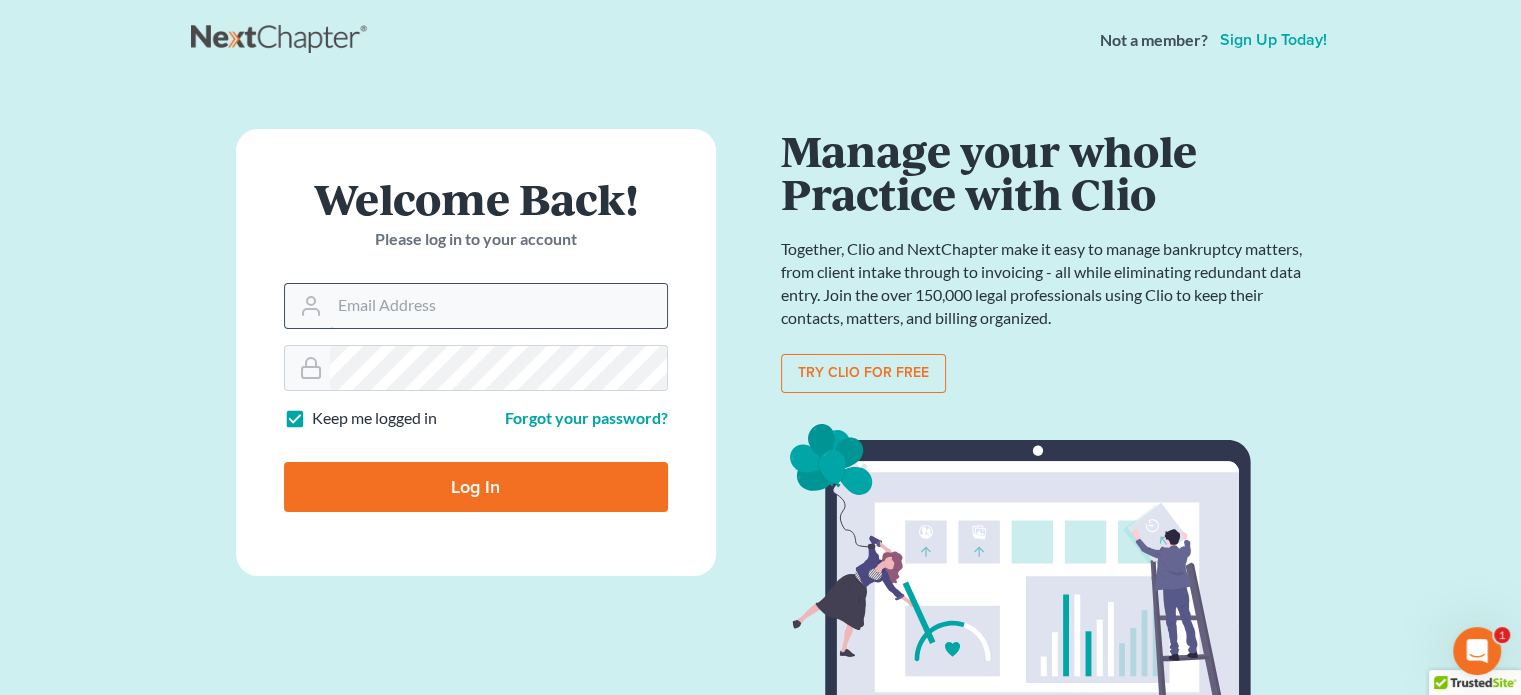 type on "scampbell@suharlaw.com" 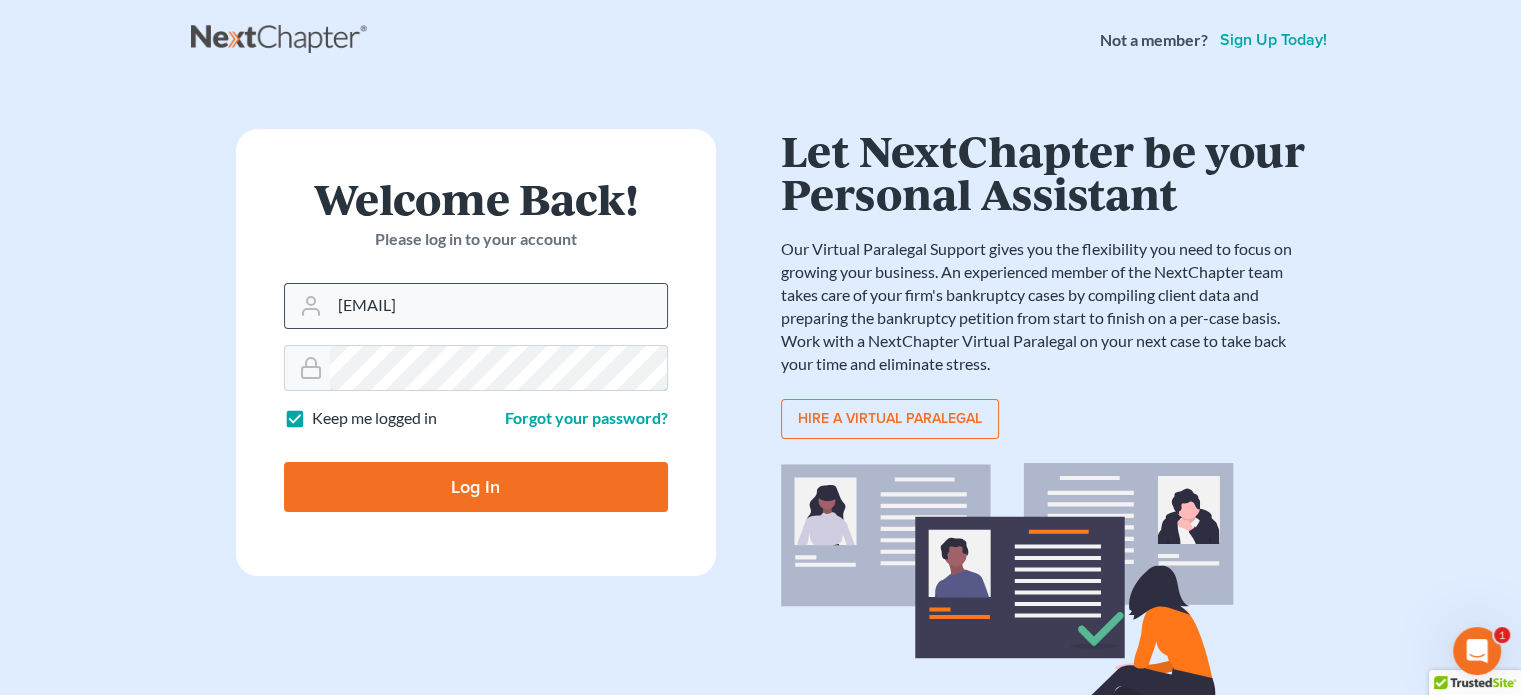 click on "Log In" at bounding box center (476, 487) 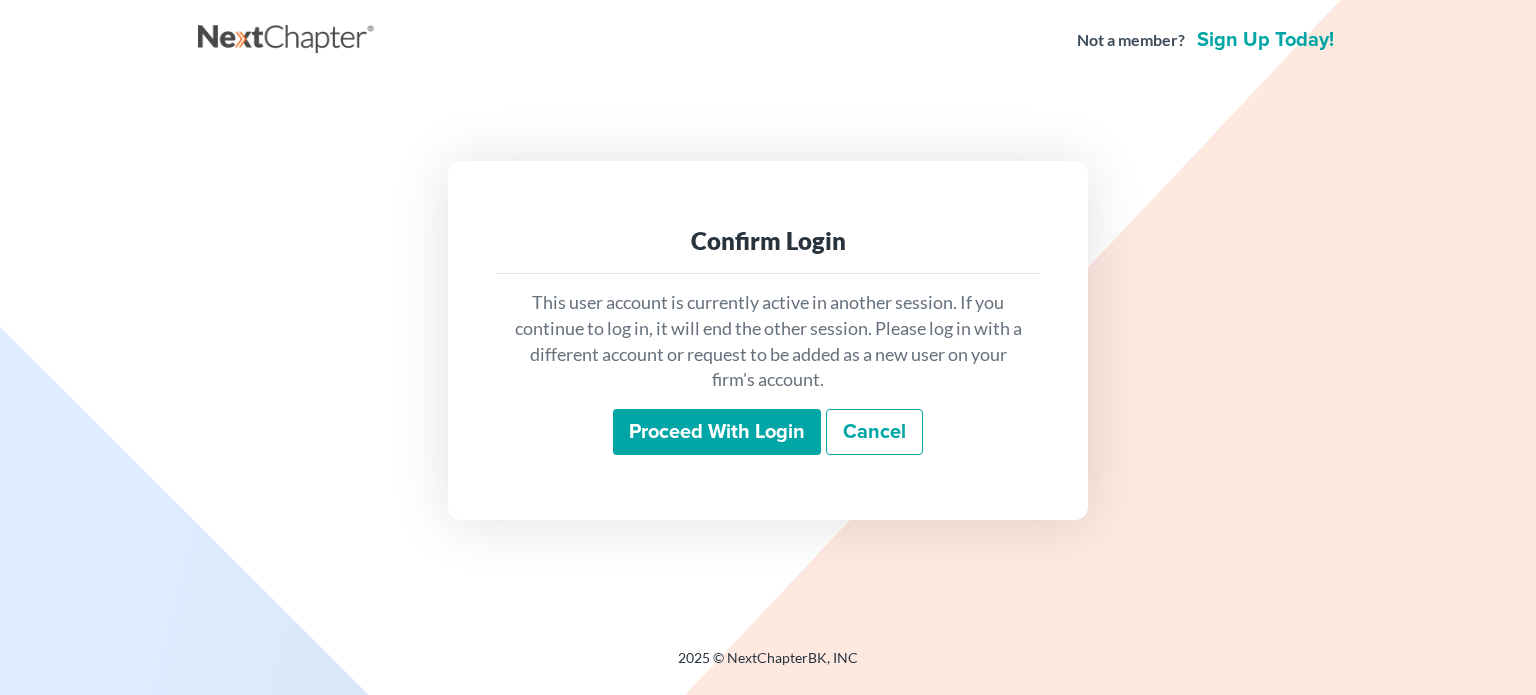 scroll, scrollTop: 0, scrollLeft: 0, axis: both 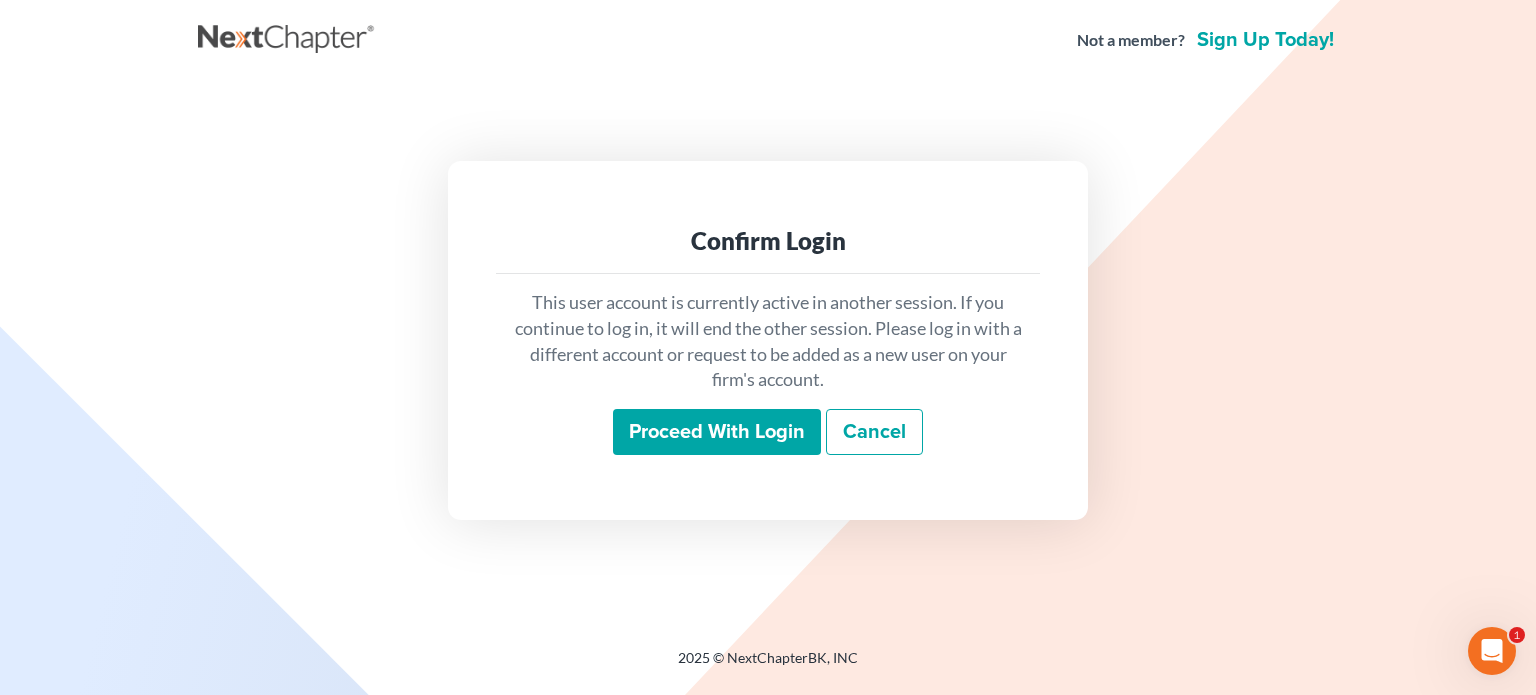 click on "Proceed with login" at bounding box center [717, 432] 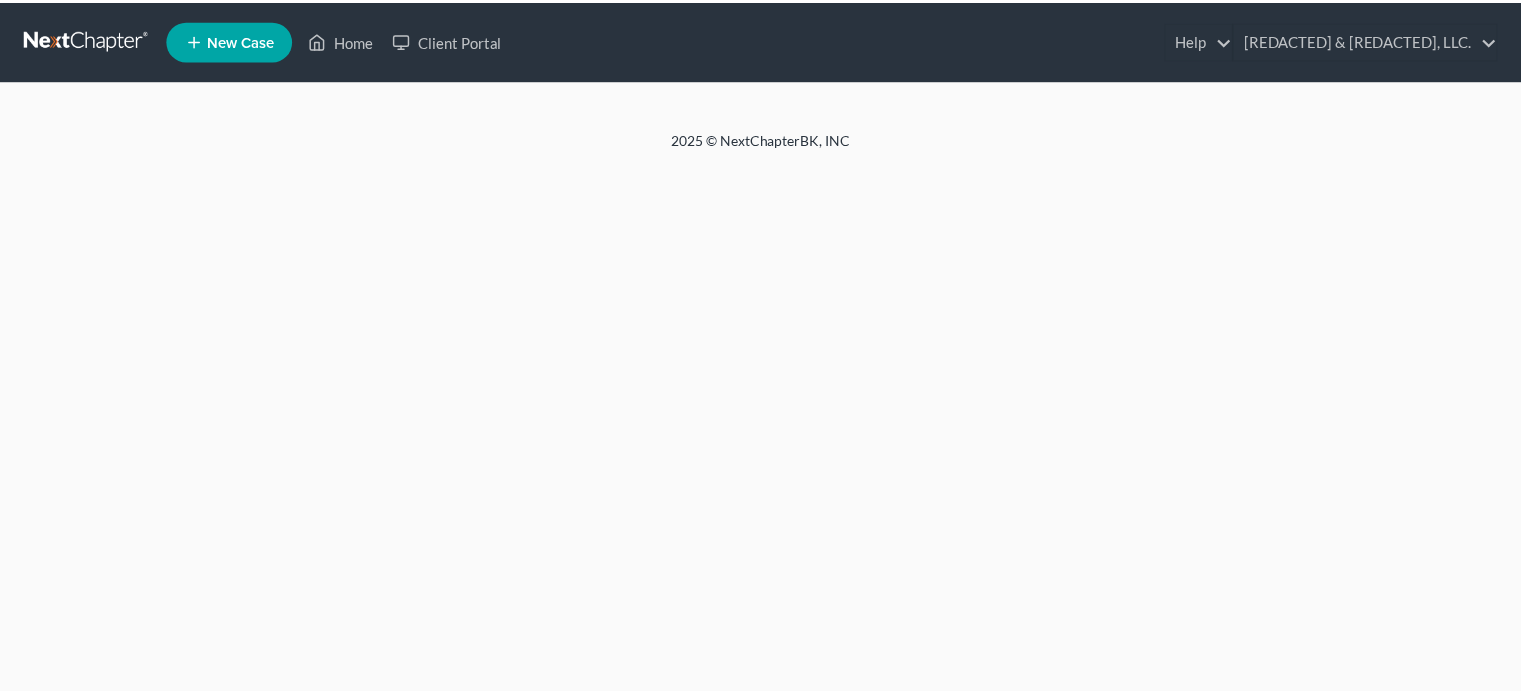 scroll, scrollTop: 0, scrollLeft: 0, axis: both 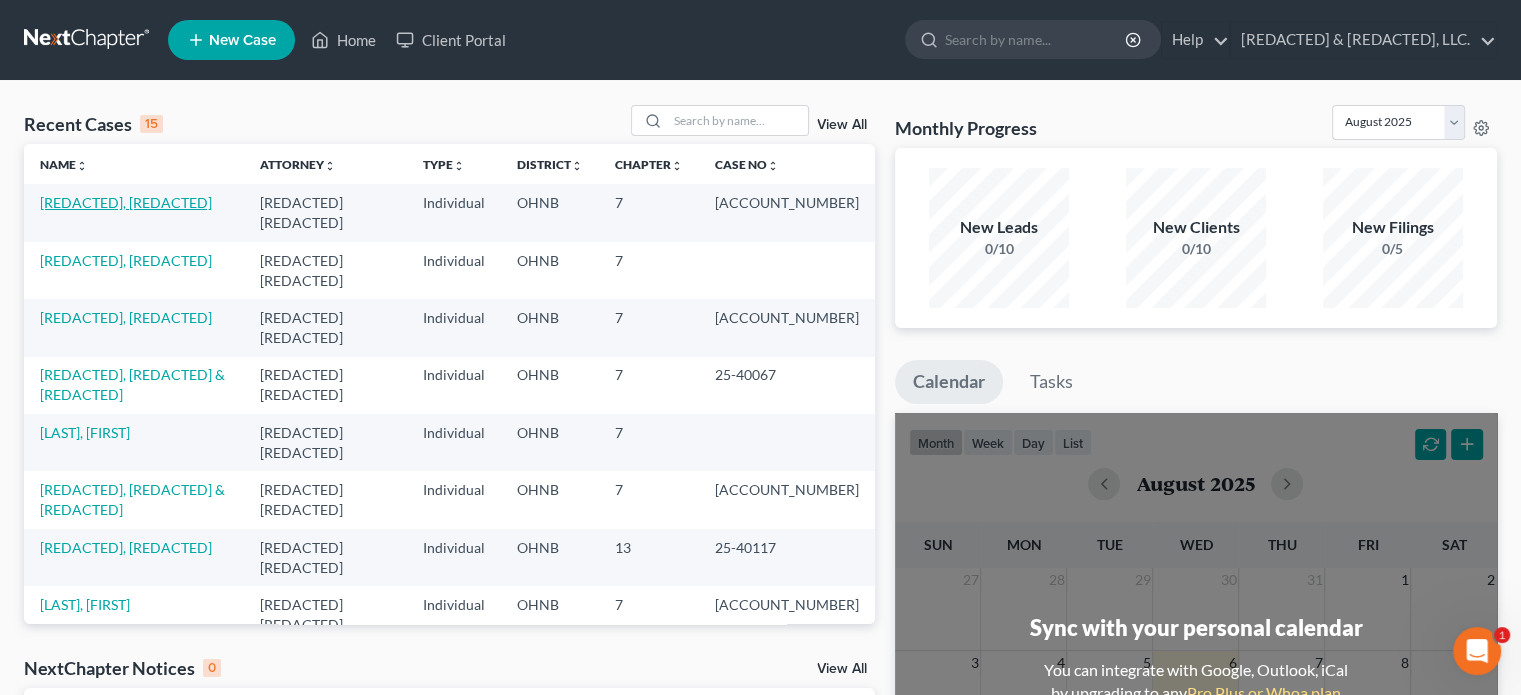click on "[REDACTED], [REDACTED]" at bounding box center [126, 202] 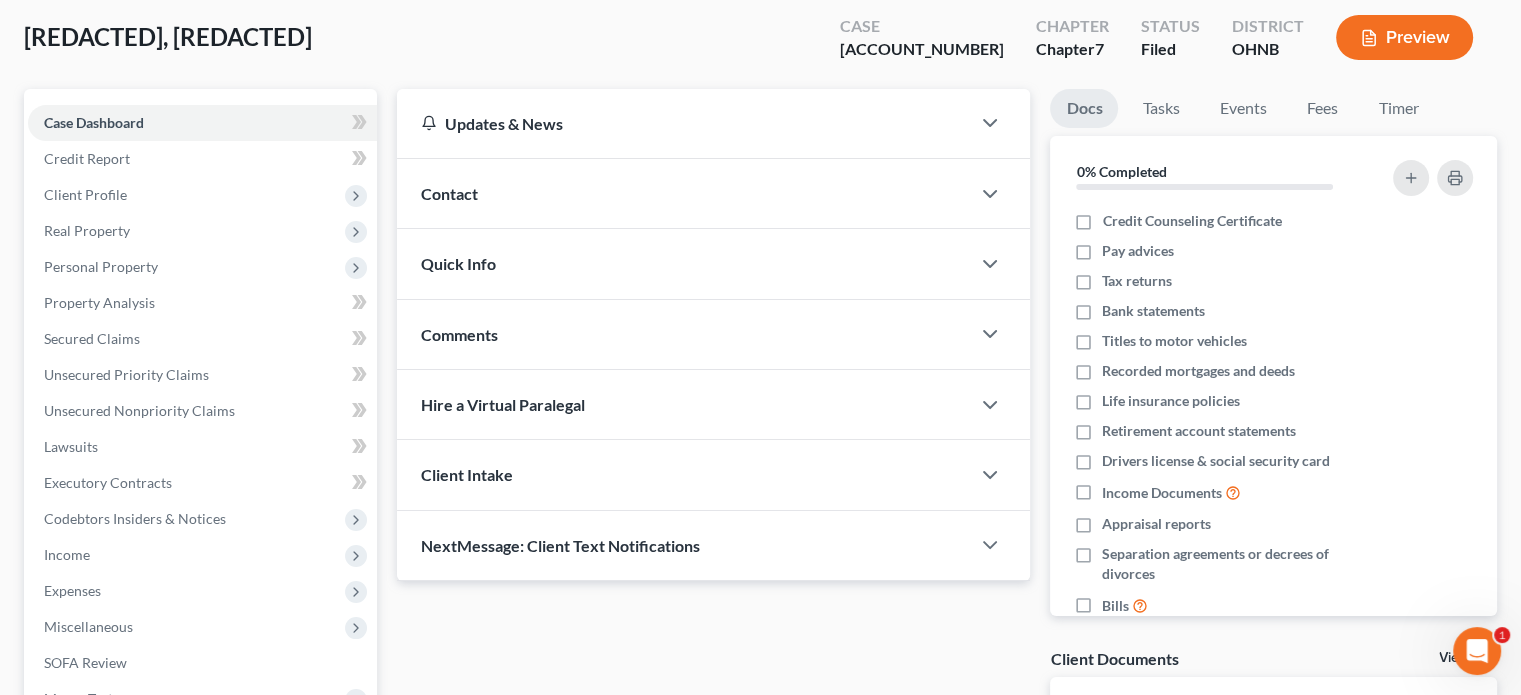 scroll, scrollTop: 0, scrollLeft: 0, axis: both 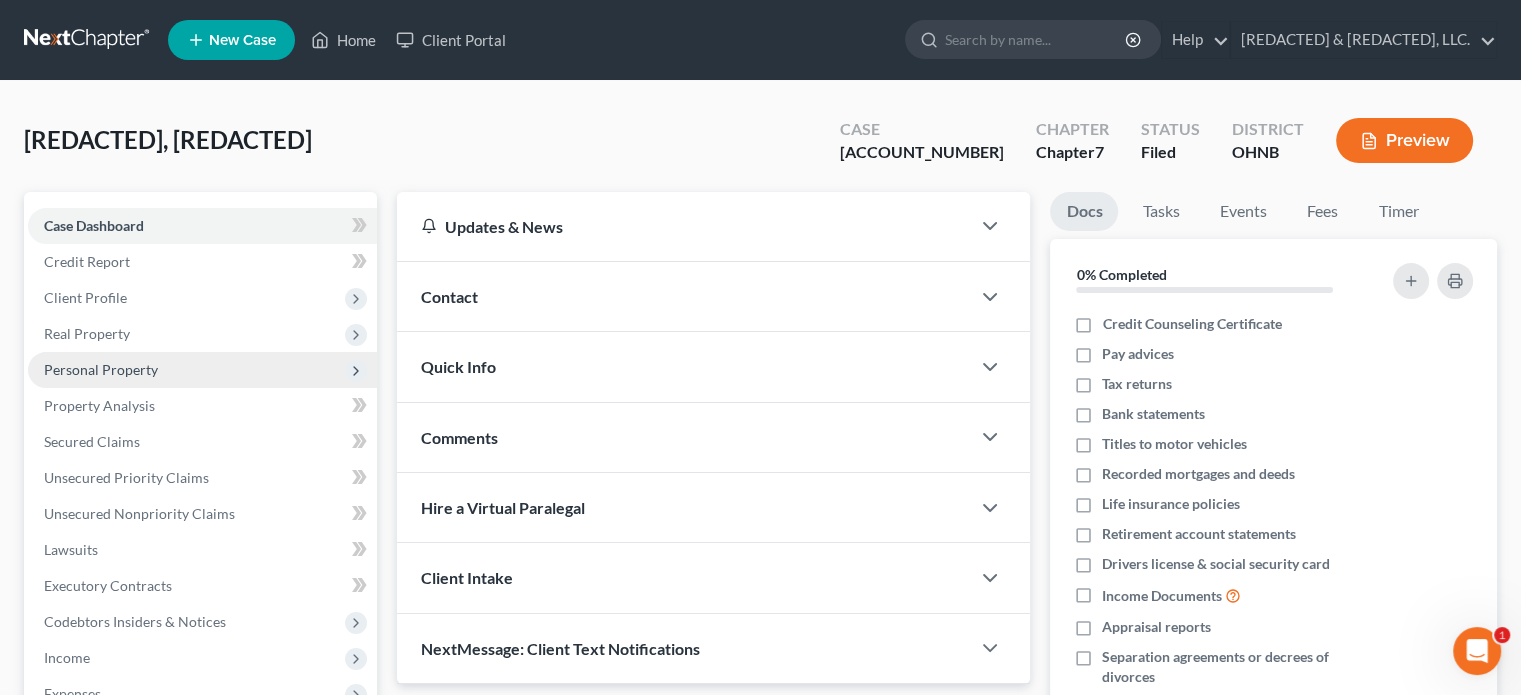 click on "Personal Property" at bounding box center (101, 369) 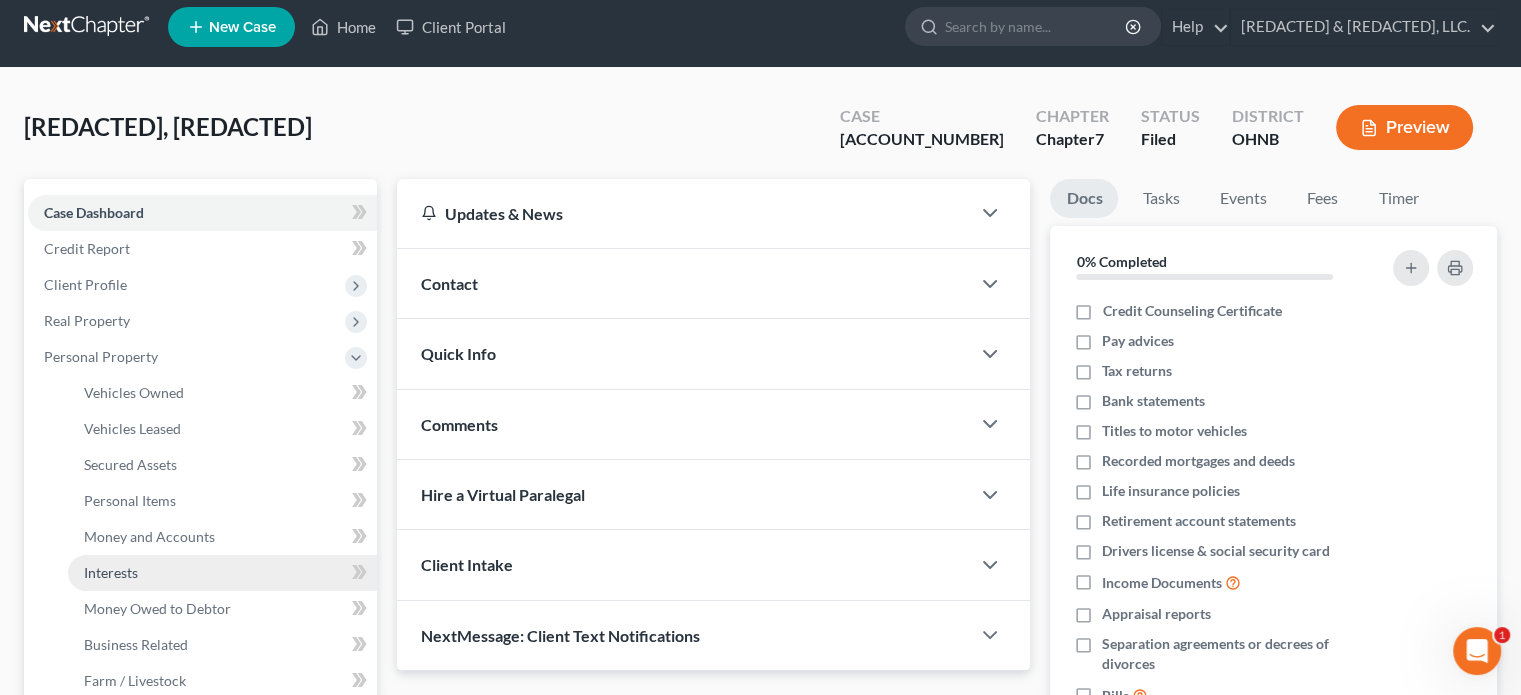 scroll, scrollTop: 100, scrollLeft: 0, axis: vertical 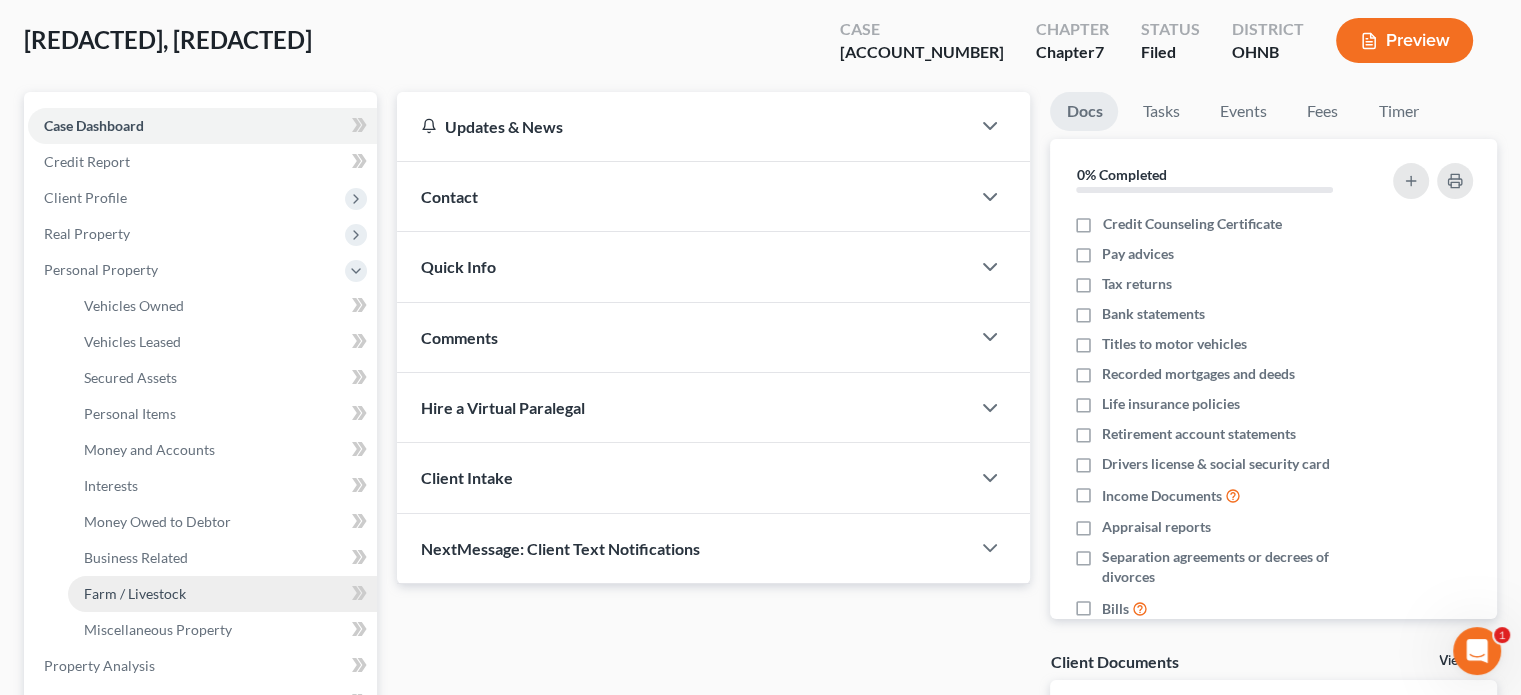 click on "Farm / Livestock" at bounding box center (135, 593) 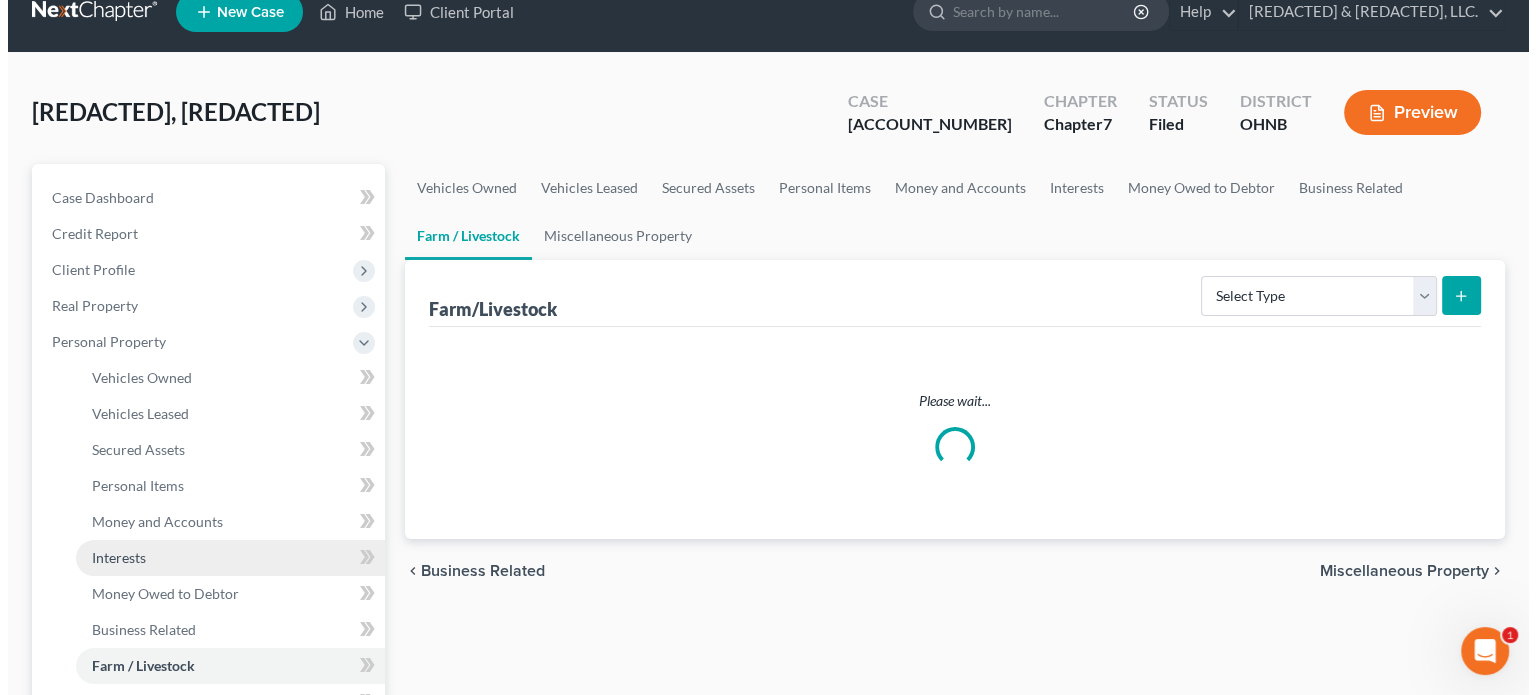 scroll, scrollTop: 0, scrollLeft: 0, axis: both 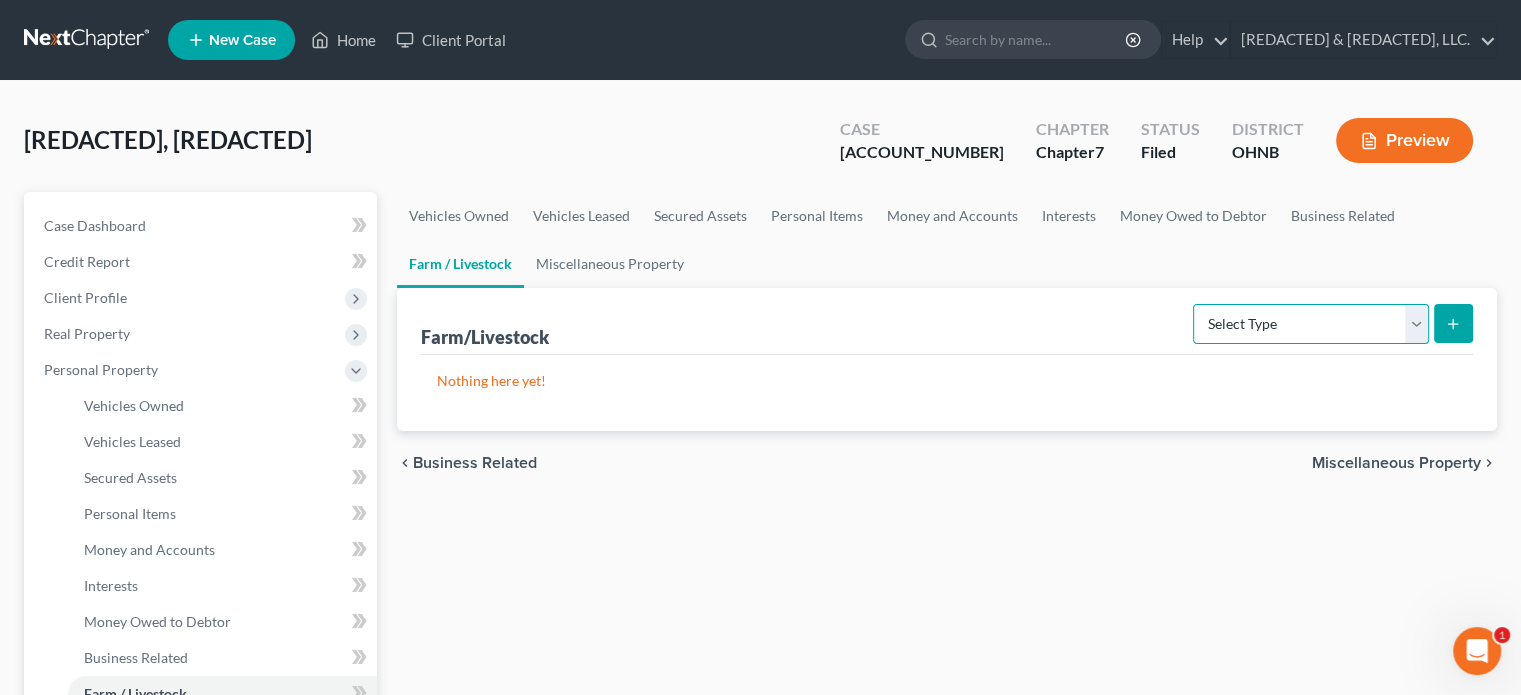 click on "Select Type Animals & Livestock Crops: Growing or Harvested Farming Equipment Farming Supplies Other Farm Property" at bounding box center (1311, 324) 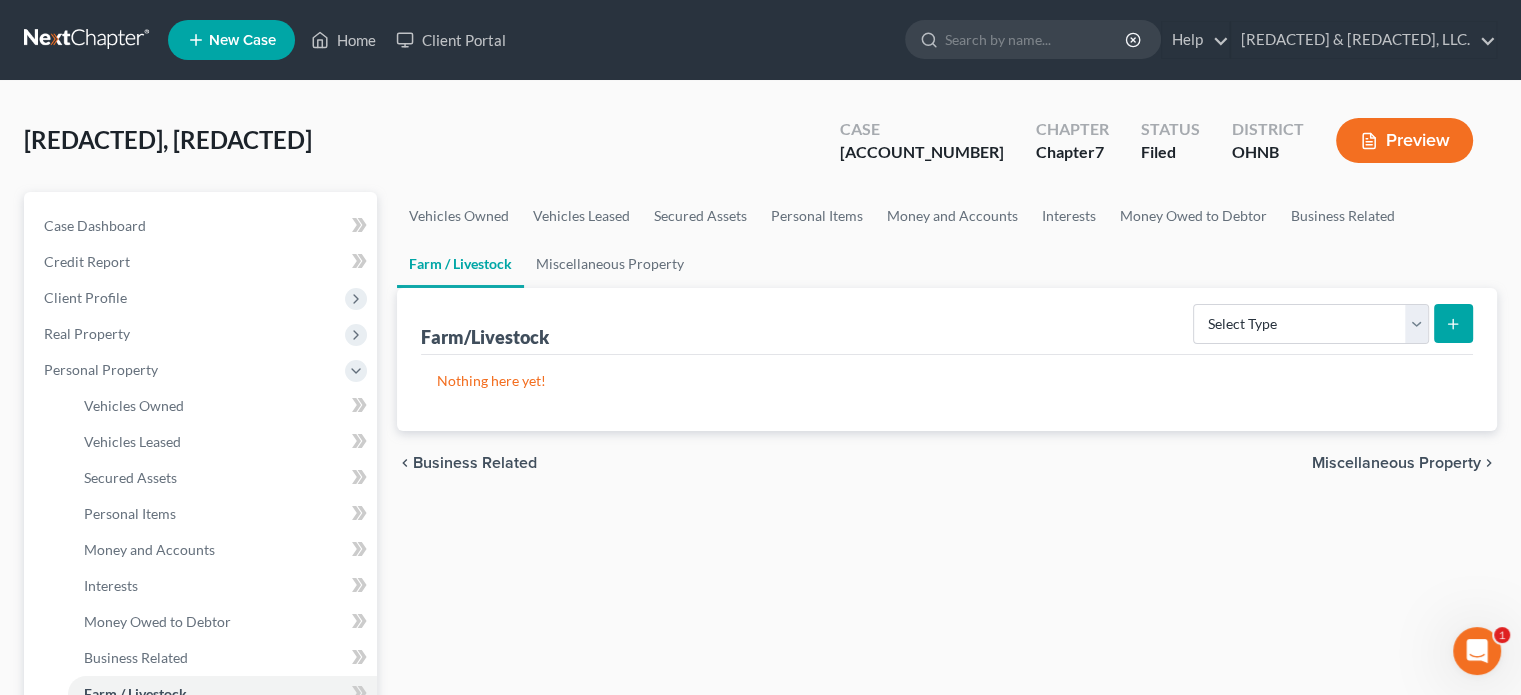 click on "Vehicles Owned
Vehicles Leased
Secured Assets
Personal Items
Money and Accounts
Interests
Money Owed to Debtor
Business Related
Farm / Livestock
Miscellaneous Property
Farm/Livestock Select Type Animals & Livestock Crops: Growing or Harvested Farming Equipment Farming Supplies Other Farm Property
Nothing here yet!
chevron_left
Business Related
Miscellaneous Property
chevron_right" at bounding box center [947, 769] 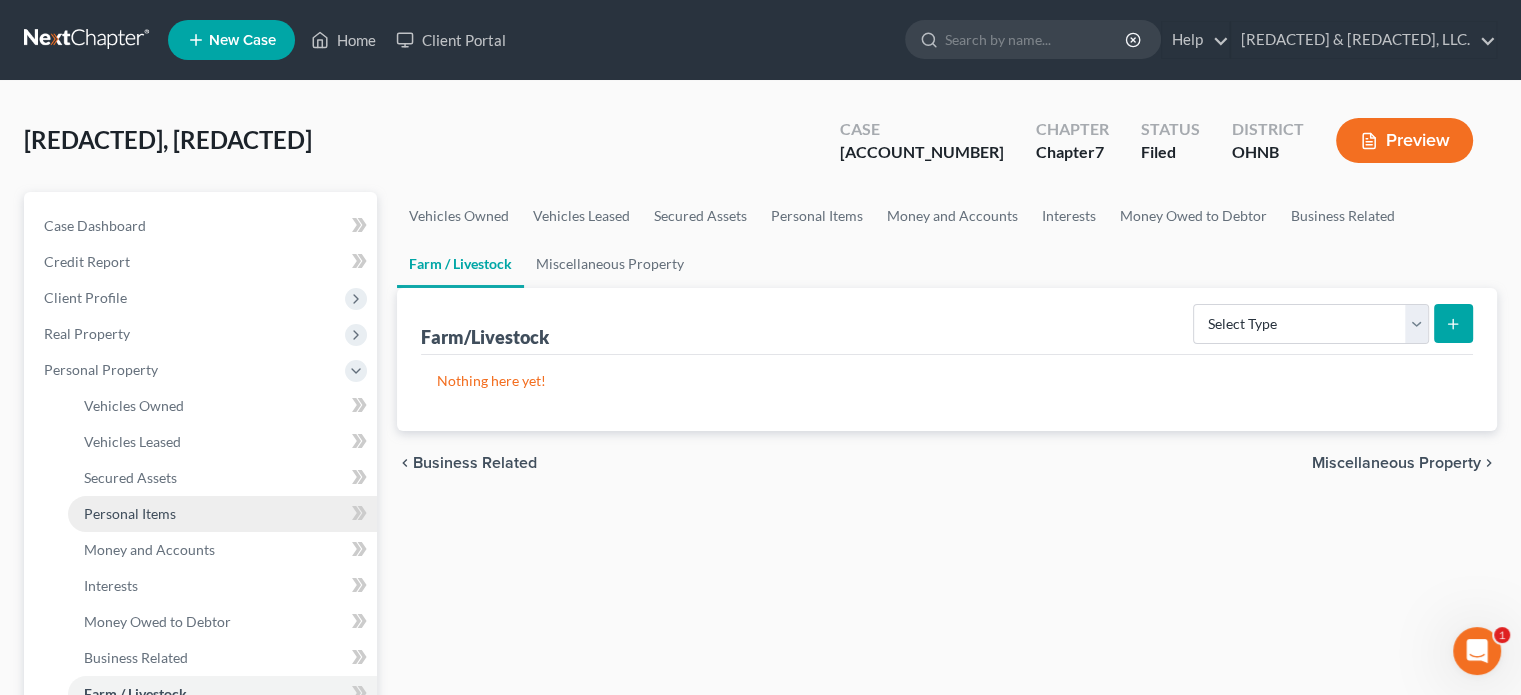 click on "Personal Items" at bounding box center (130, 513) 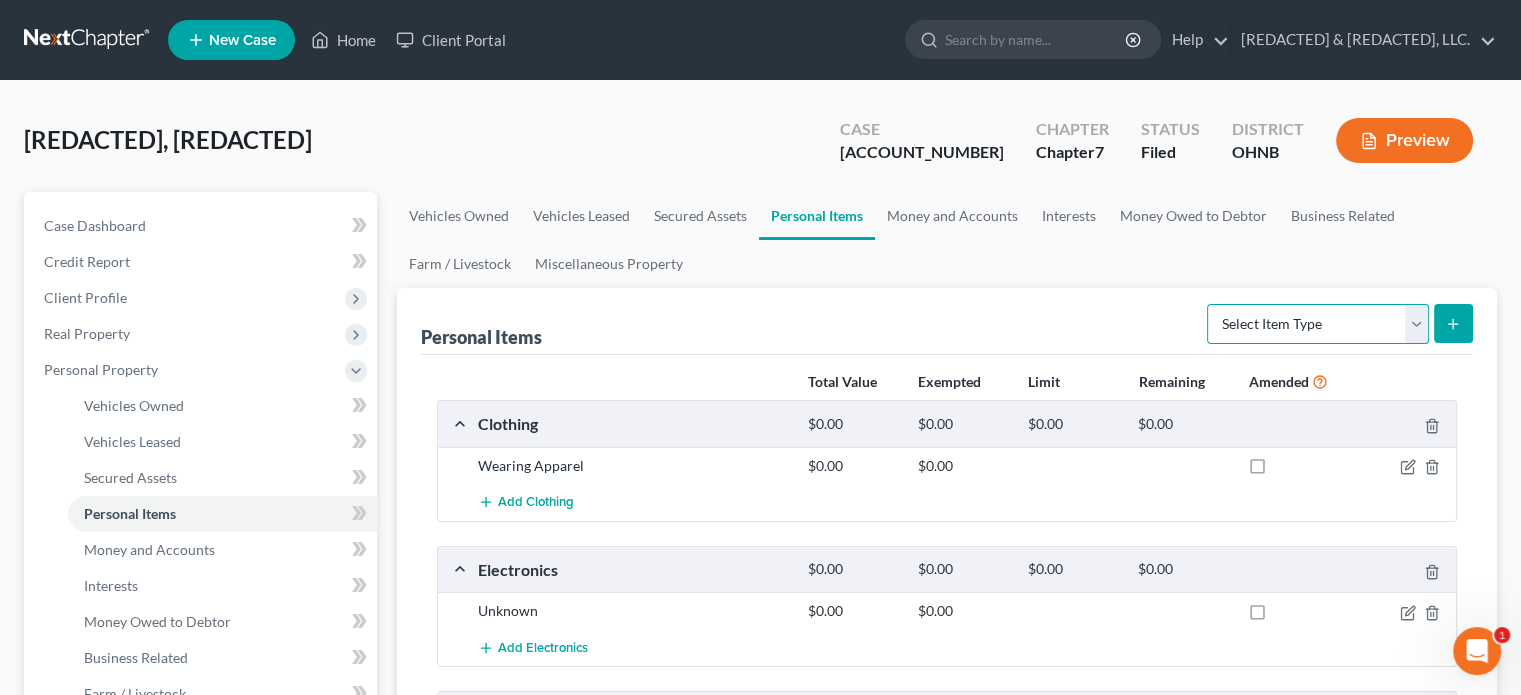 click on "Select Item Type Clothing Collectibles Of Value Electronics Firearms Household Goods Jewelry Other Pet(s) Sports & Hobby Equipment" at bounding box center [1318, 324] 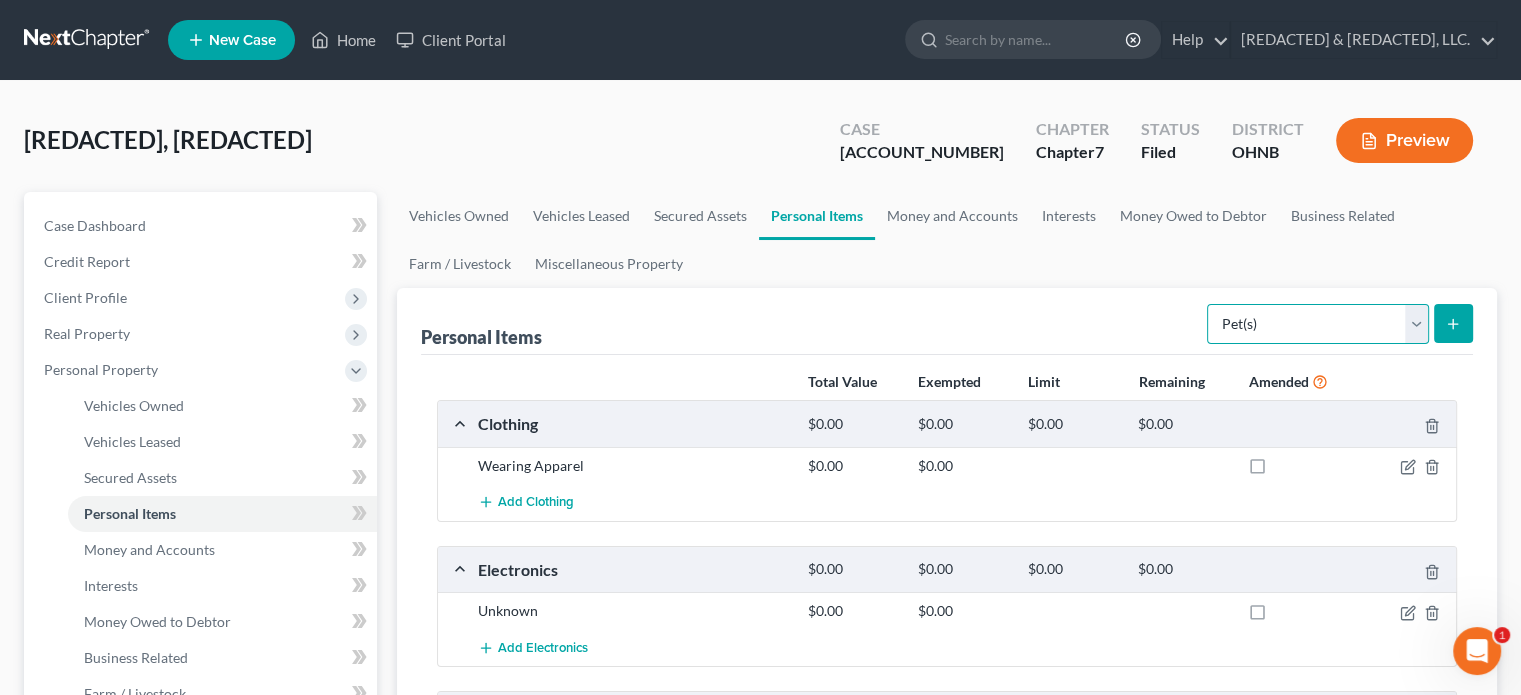 click on "Select Item Type Clothing Collectibles Of Value Electronics Firearms Household Goods Jewelry Other Pet(s) Sports & Hobby Equipment" at bounding box center [1318, 324] 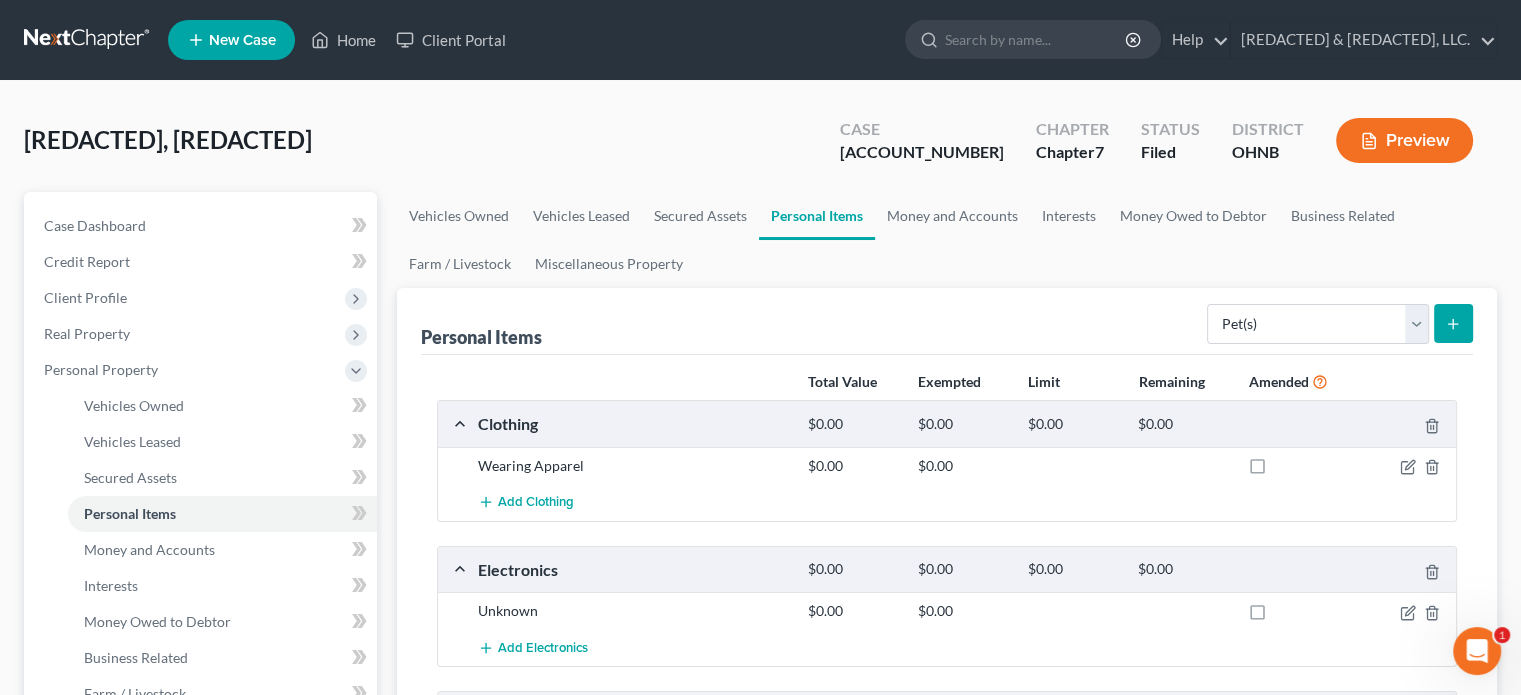 click 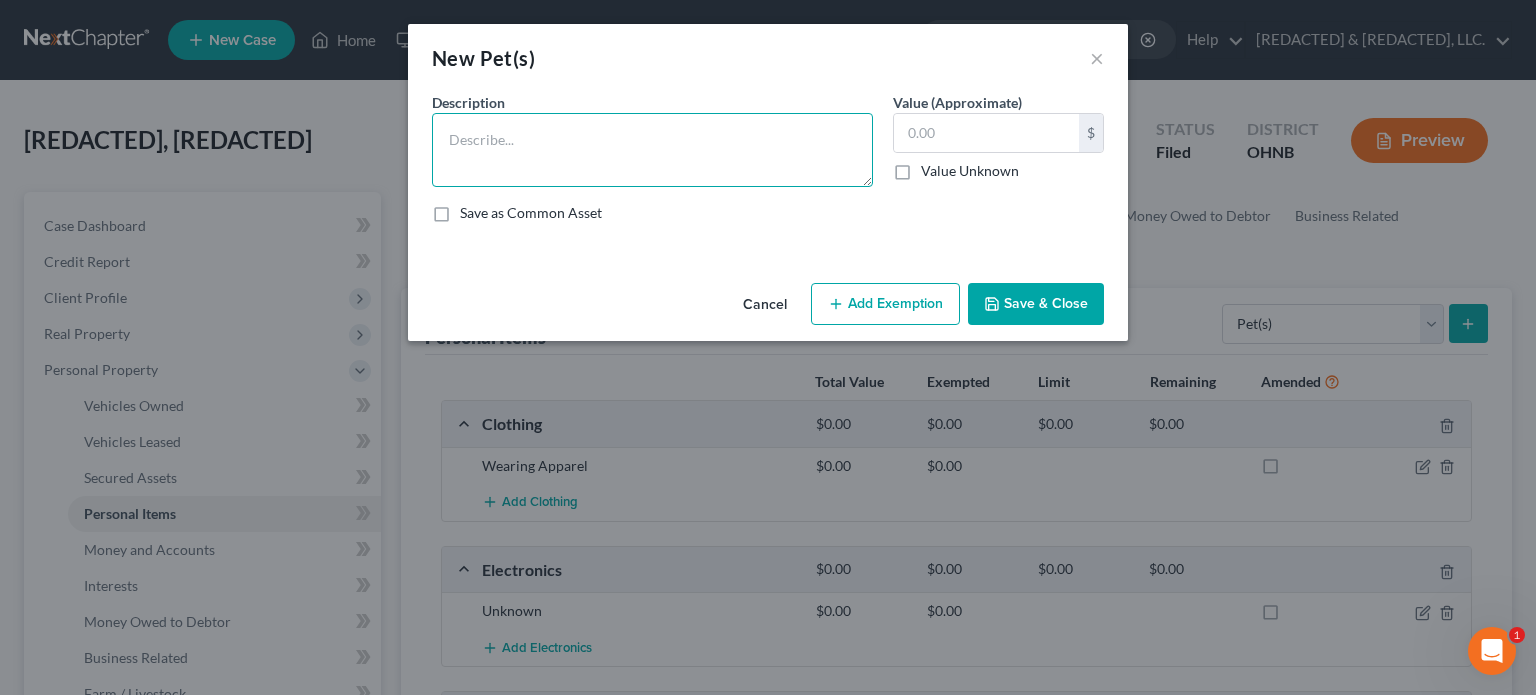 click at bounding box center (652, 150) 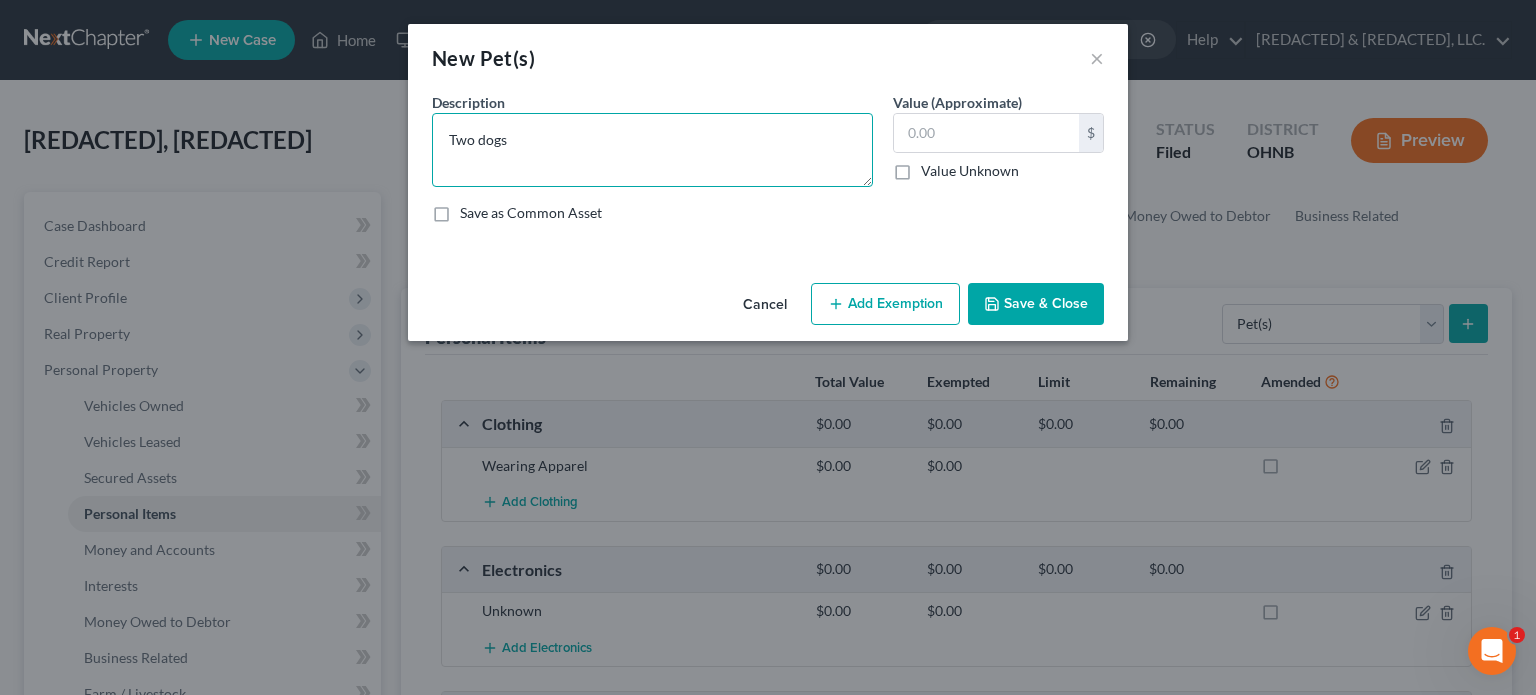 type on "Two dogs" 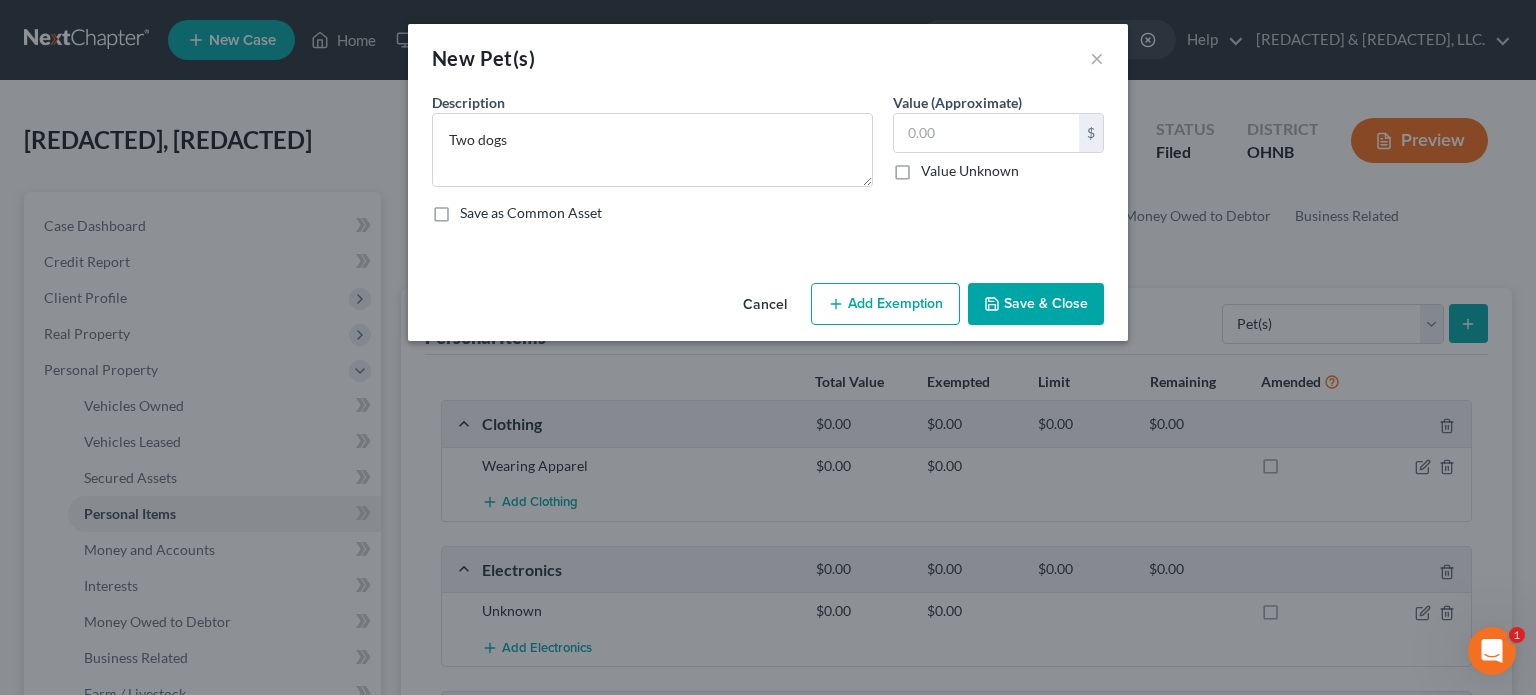 click on "Save & Close" at bounding box center (1036, 304) 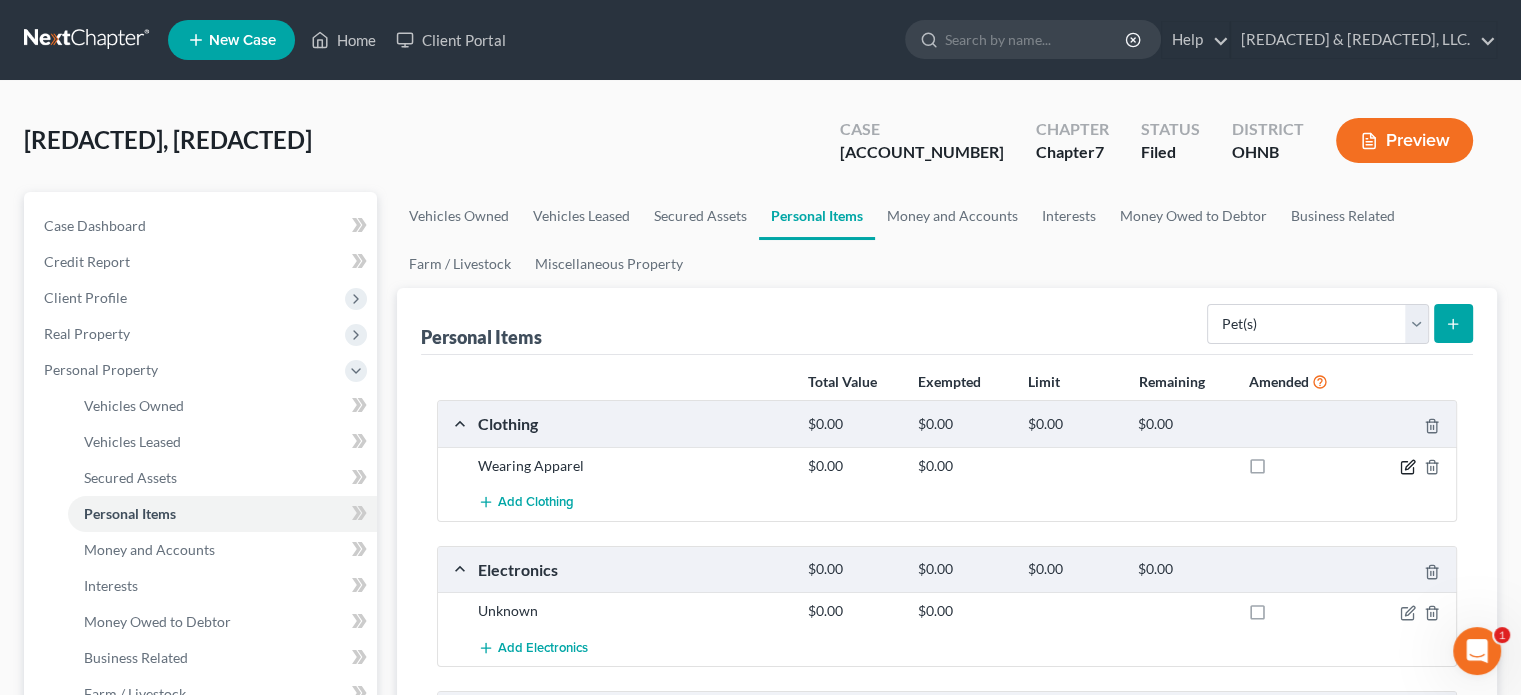 click 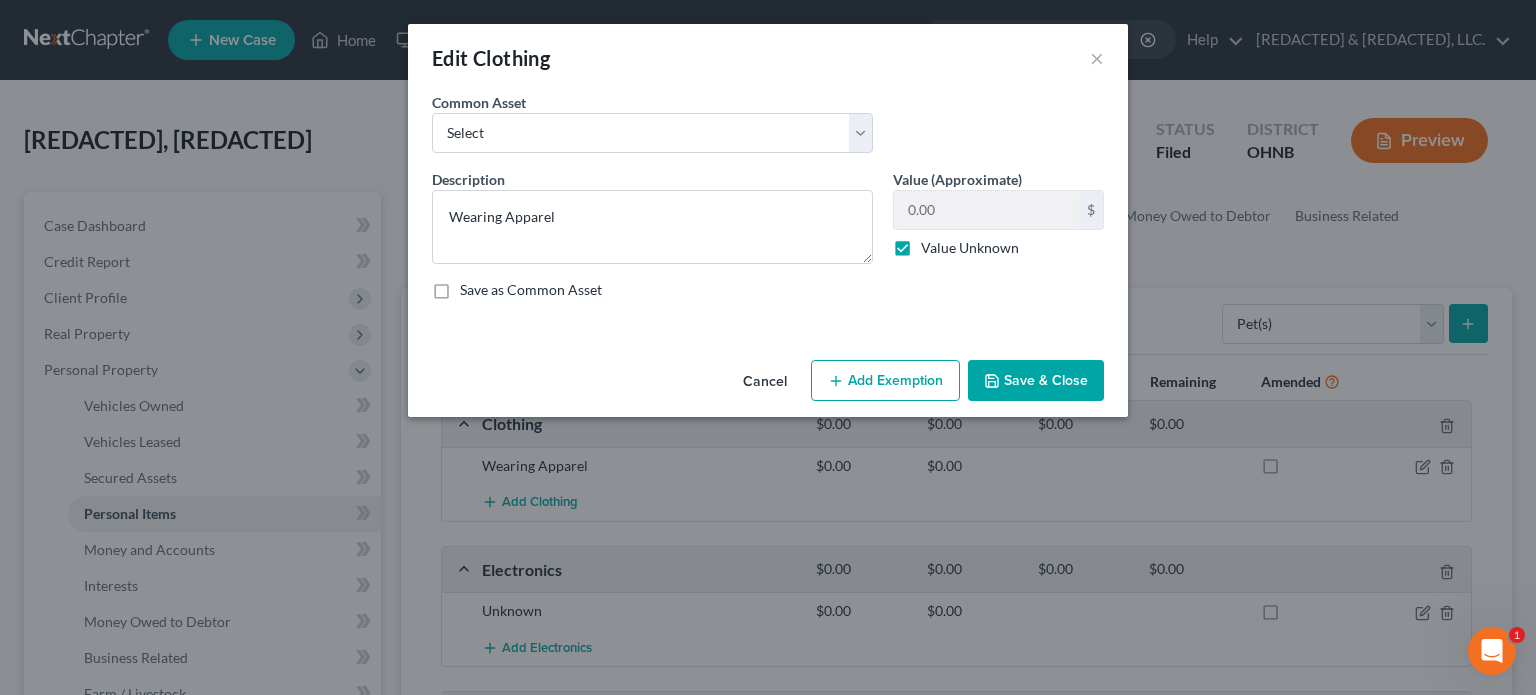 click on "Value Unknown" at bounding box center (970, 248) 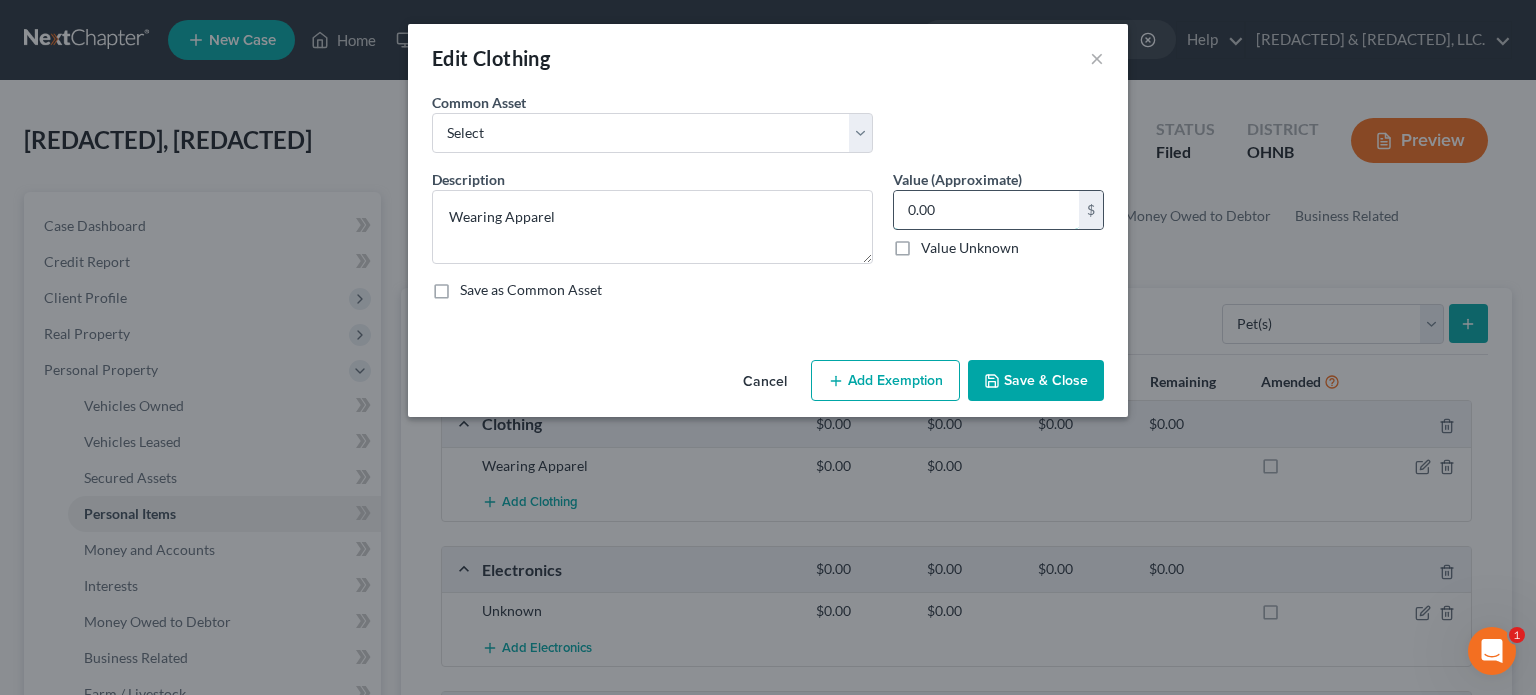 click on "0.00" at bounding box center [986, 210] 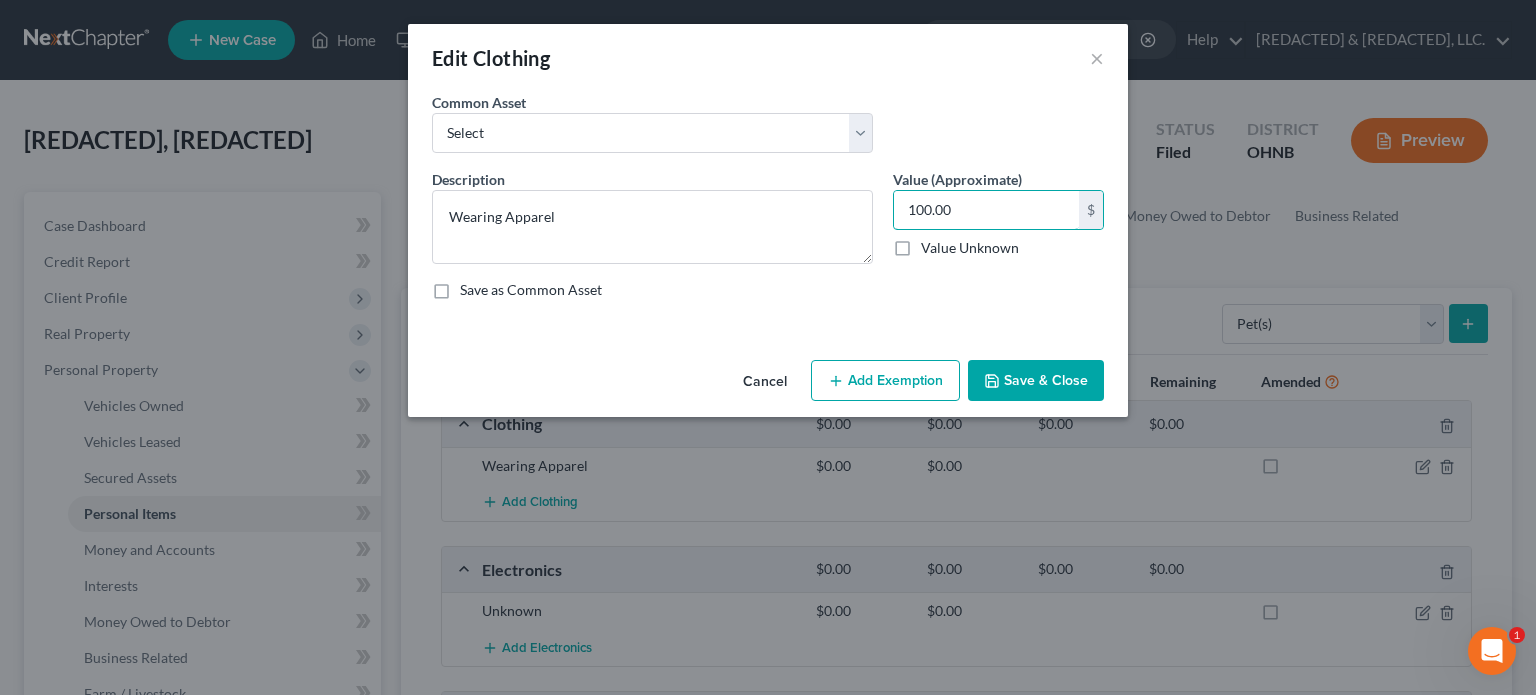 type on "100.00" 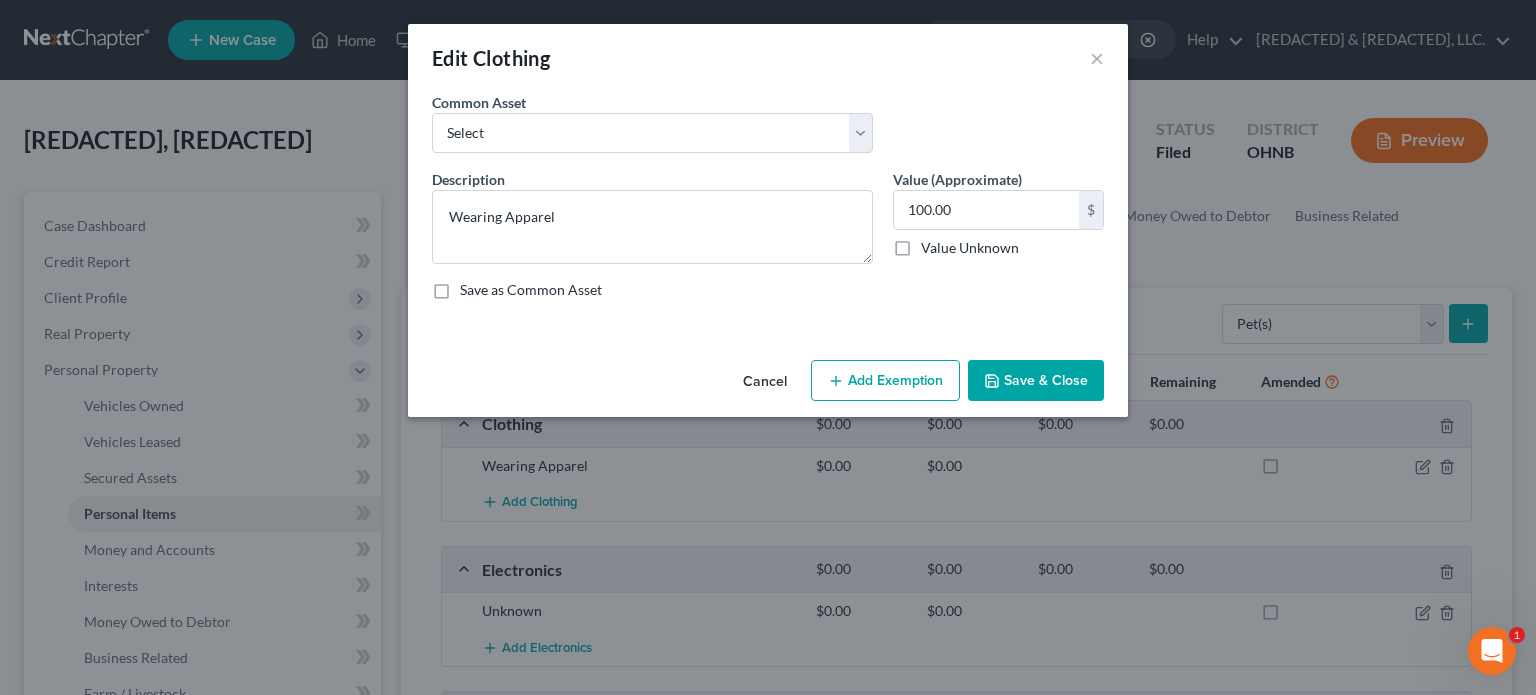 click on "Add Exemption" at bounding box center (885, 381) 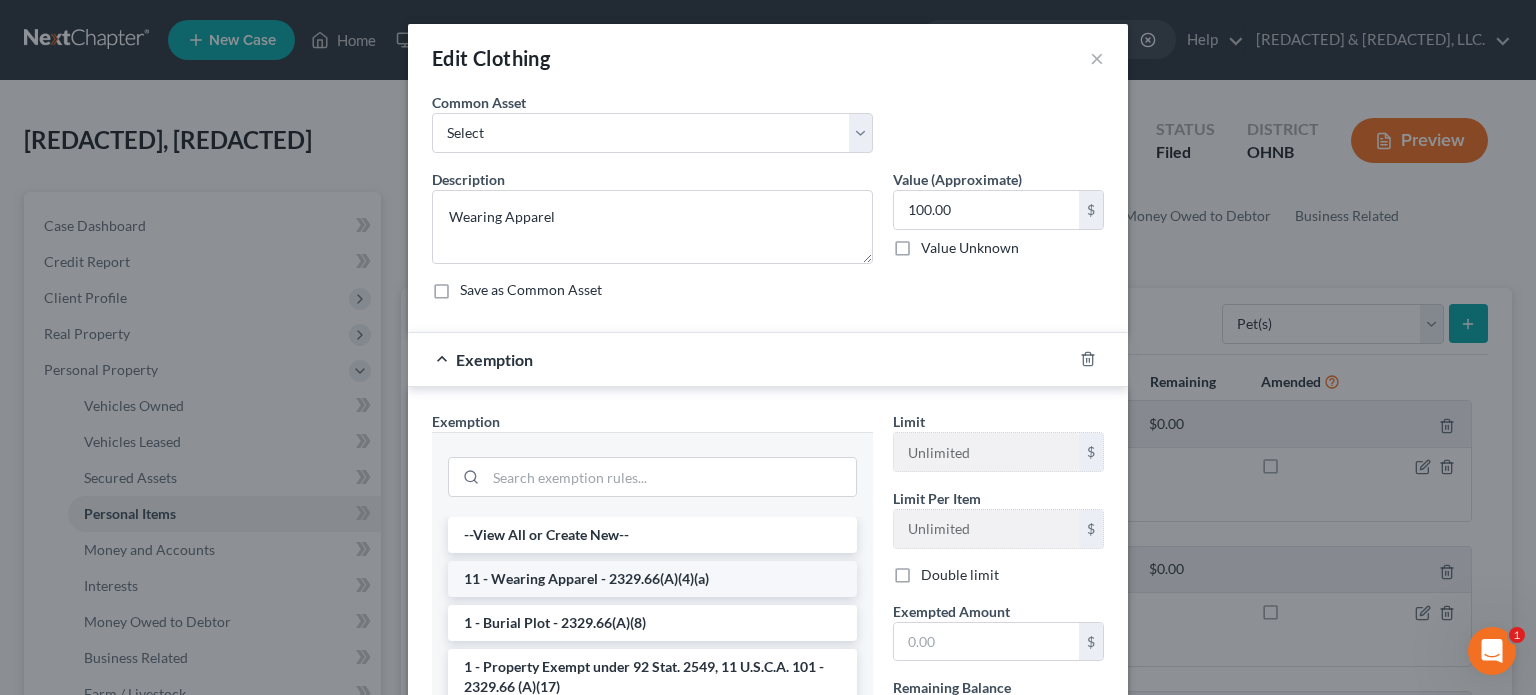 click on "11 - Wearing Apparel - 2329.66(A)(4)(a)" at bounding box center (652, 579) 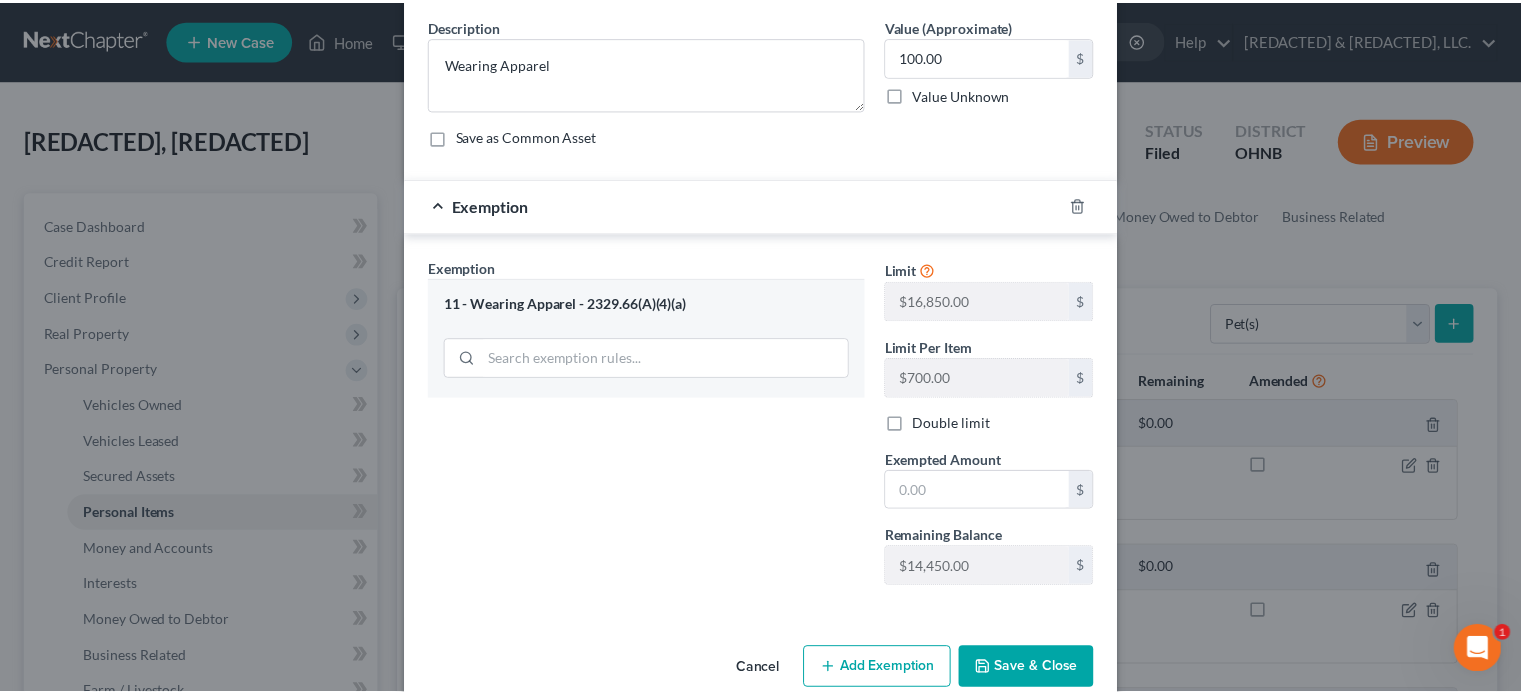 scroll, scrollTop: 186, scrollLeft: 0, axis: vertical 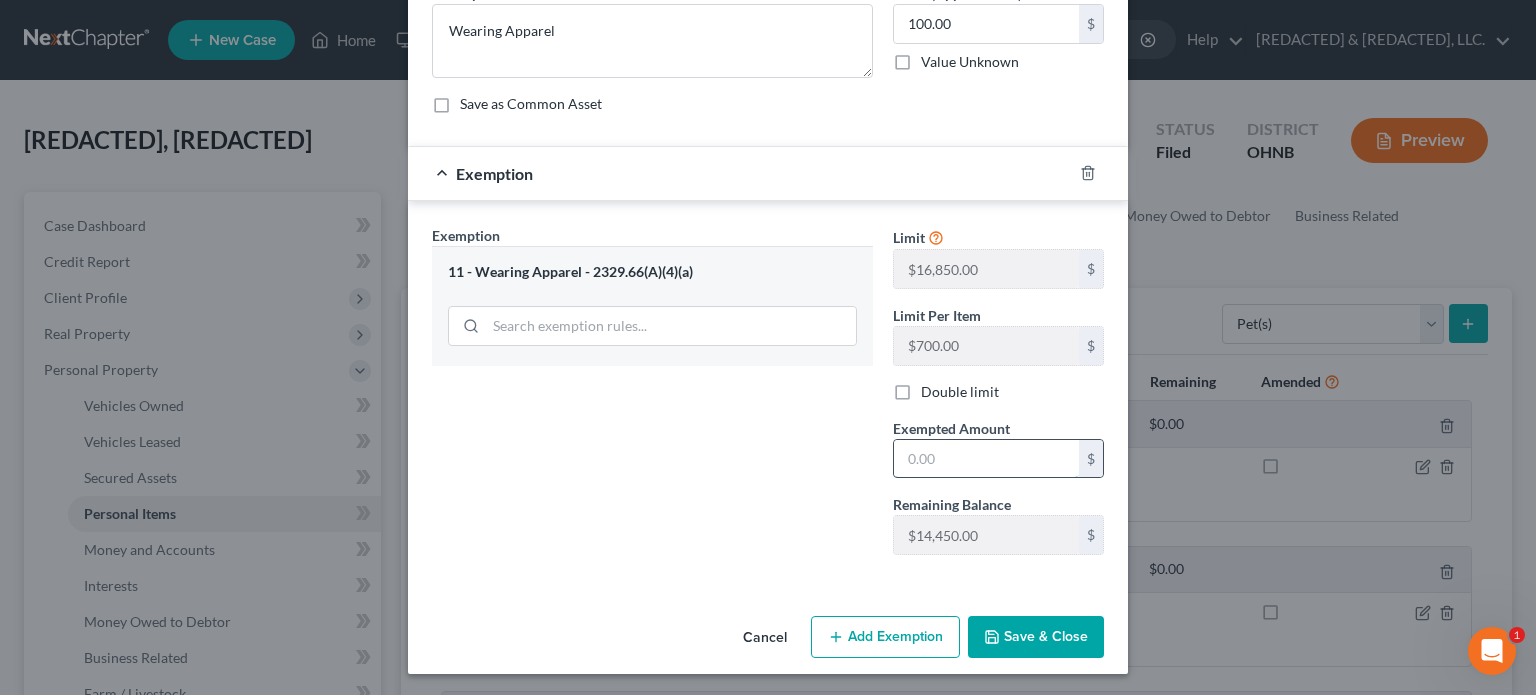 click at bounding box center [986, 459] 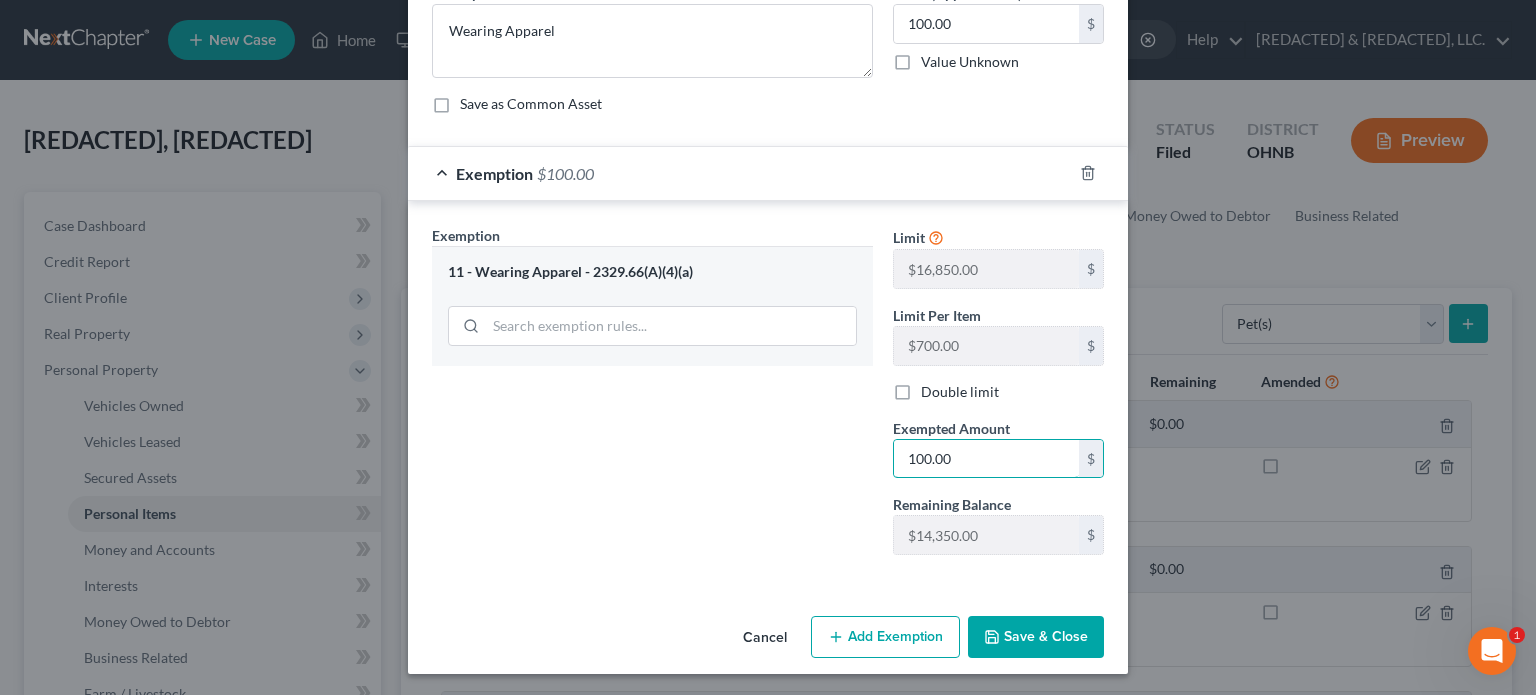 type on "100.00" 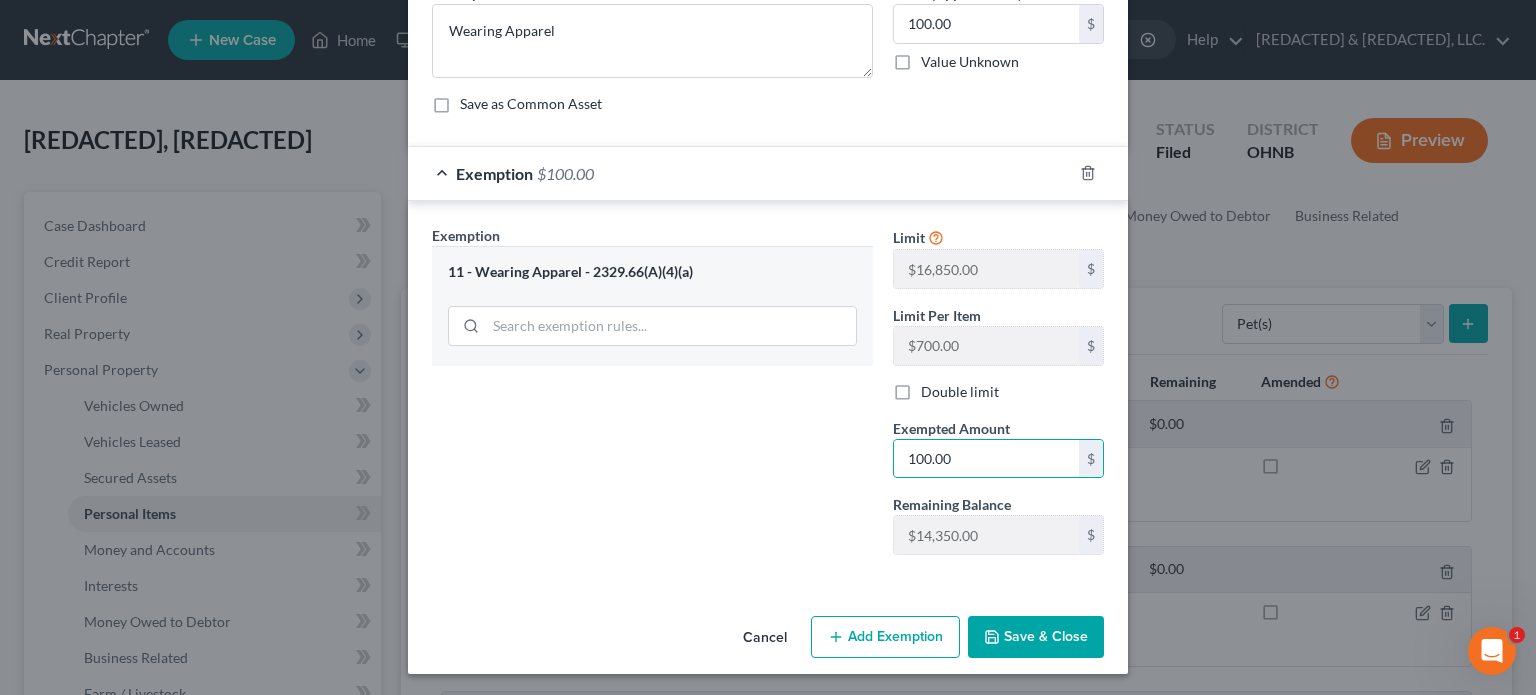click on "Save & Close" at bounding box center [1036, 637] 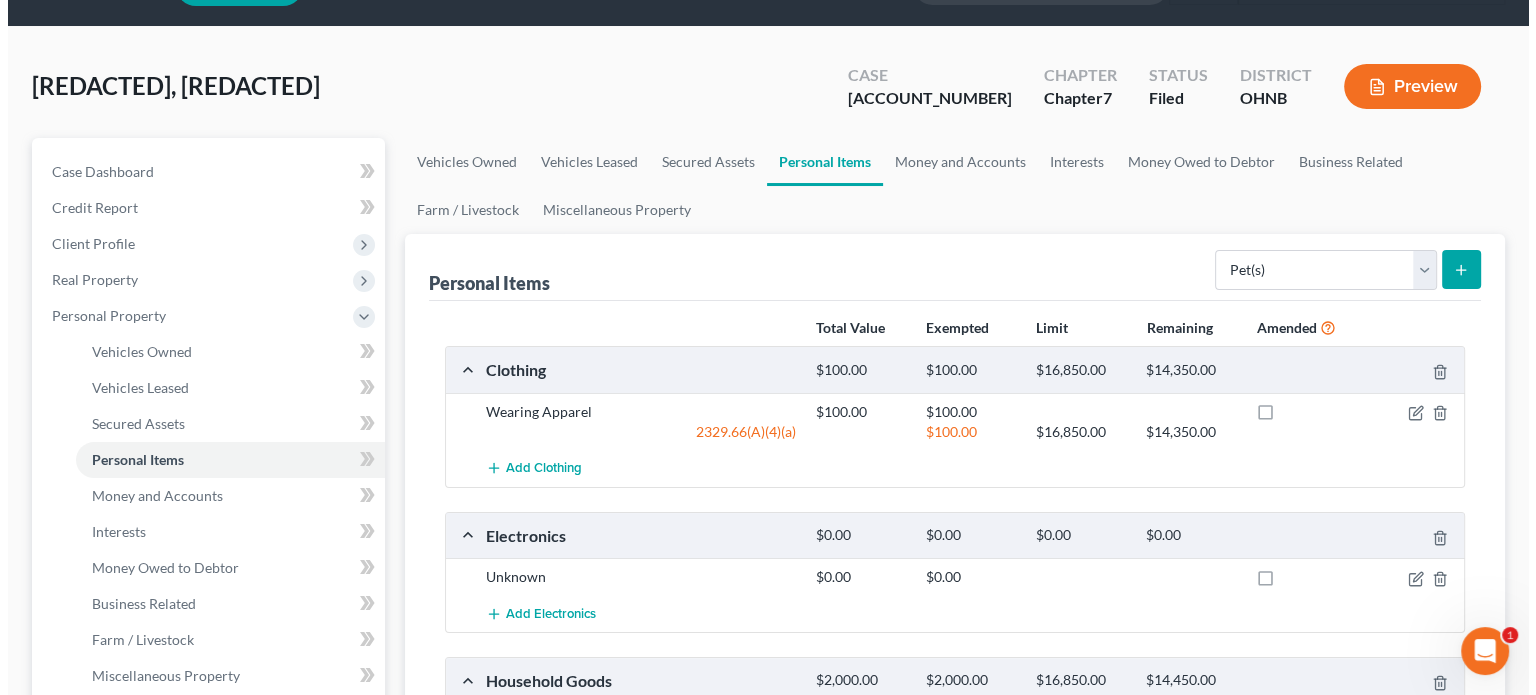 scroll, scrollTop: 200, scrollLeft: 0, axis: vertical 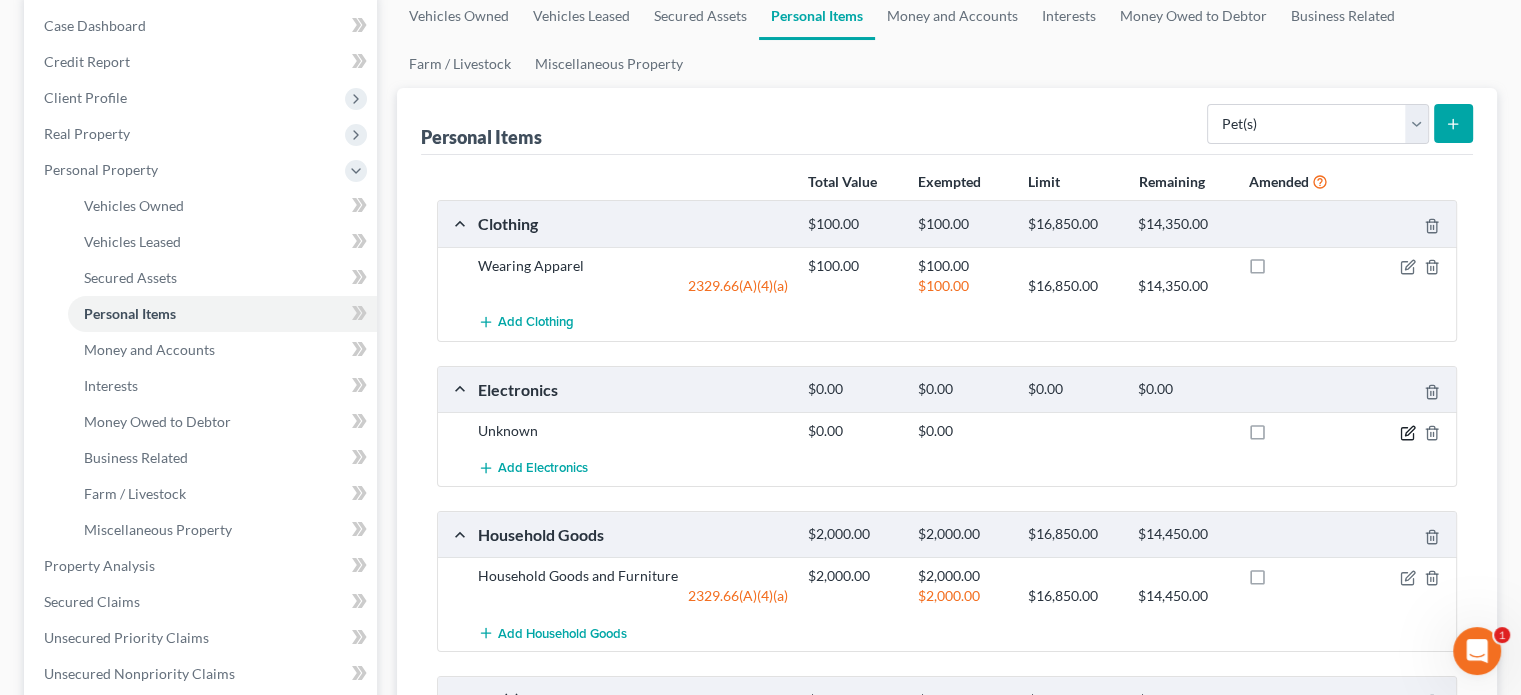 click 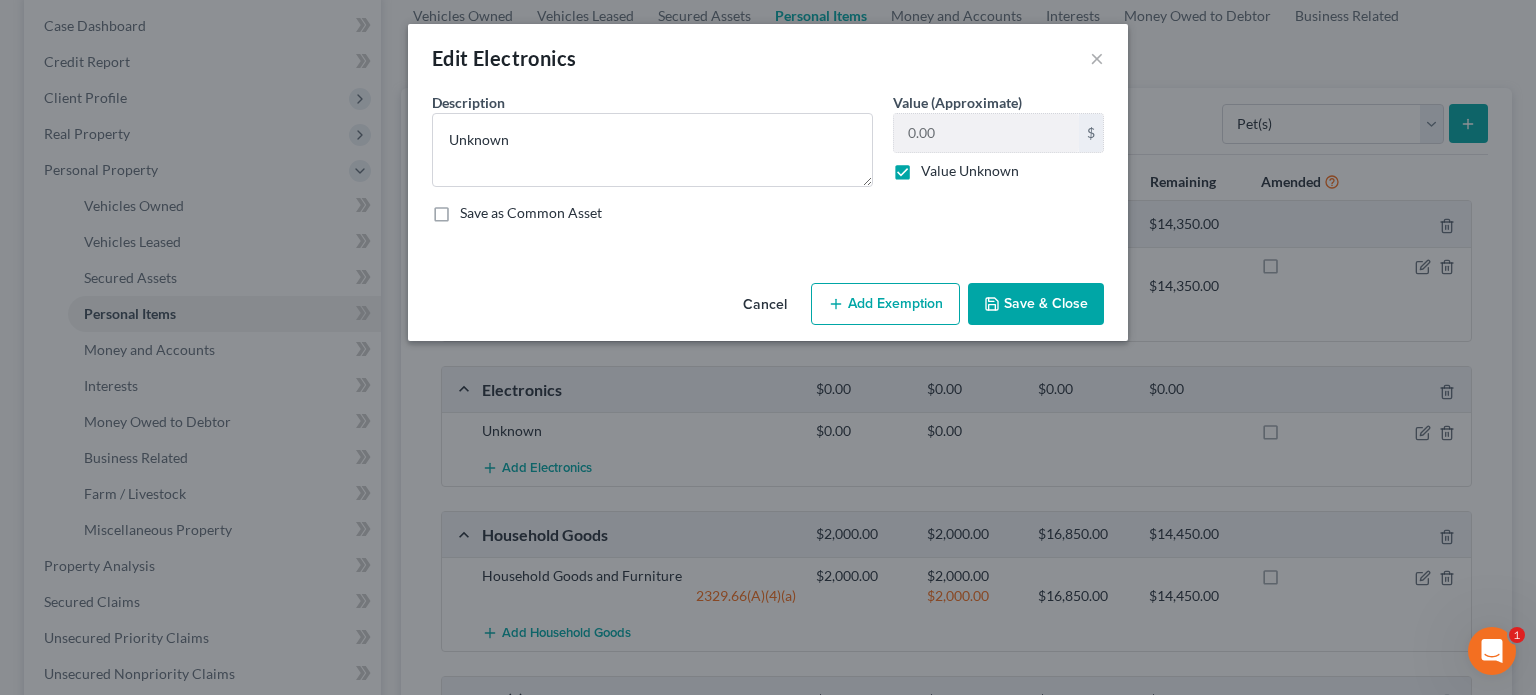 click on "Value Unknown" at bounding box center (970, 171) 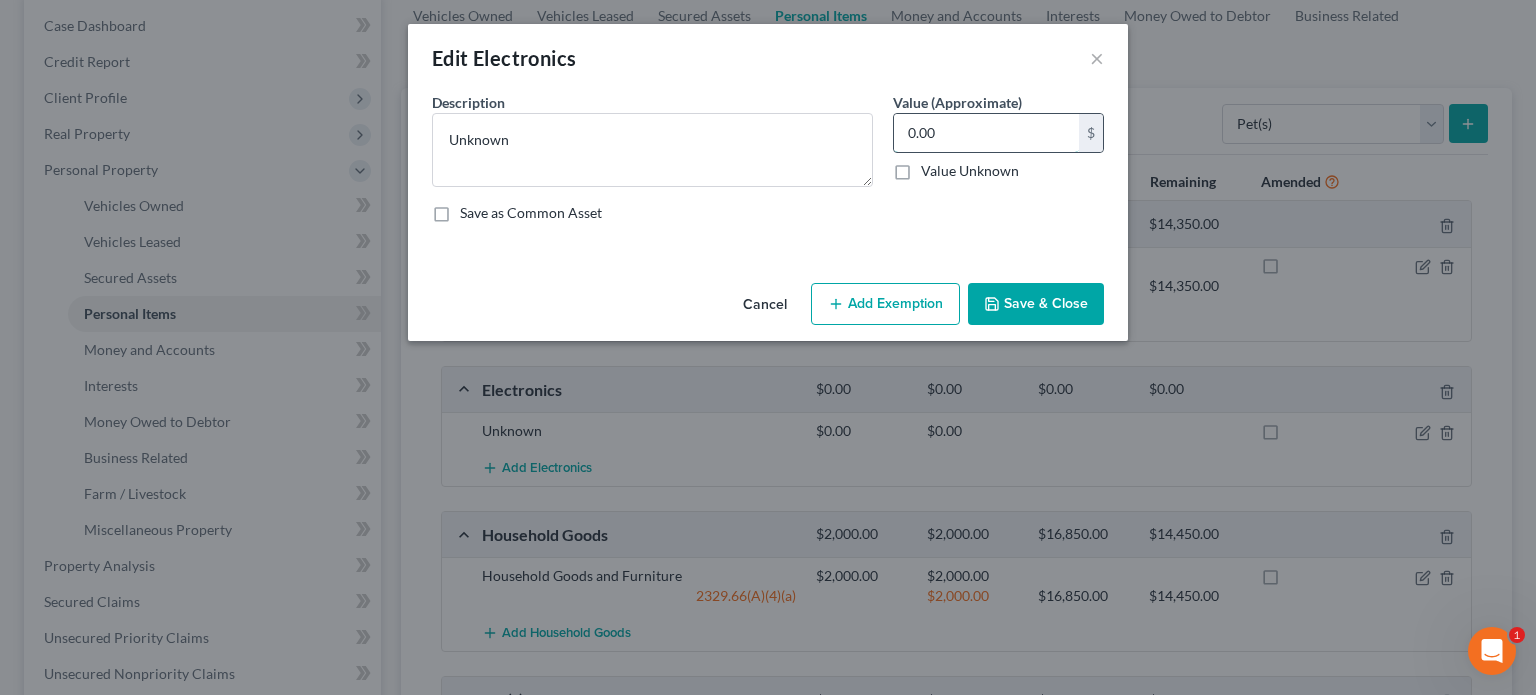 click on "0.00" at bounding box center (986, 133) 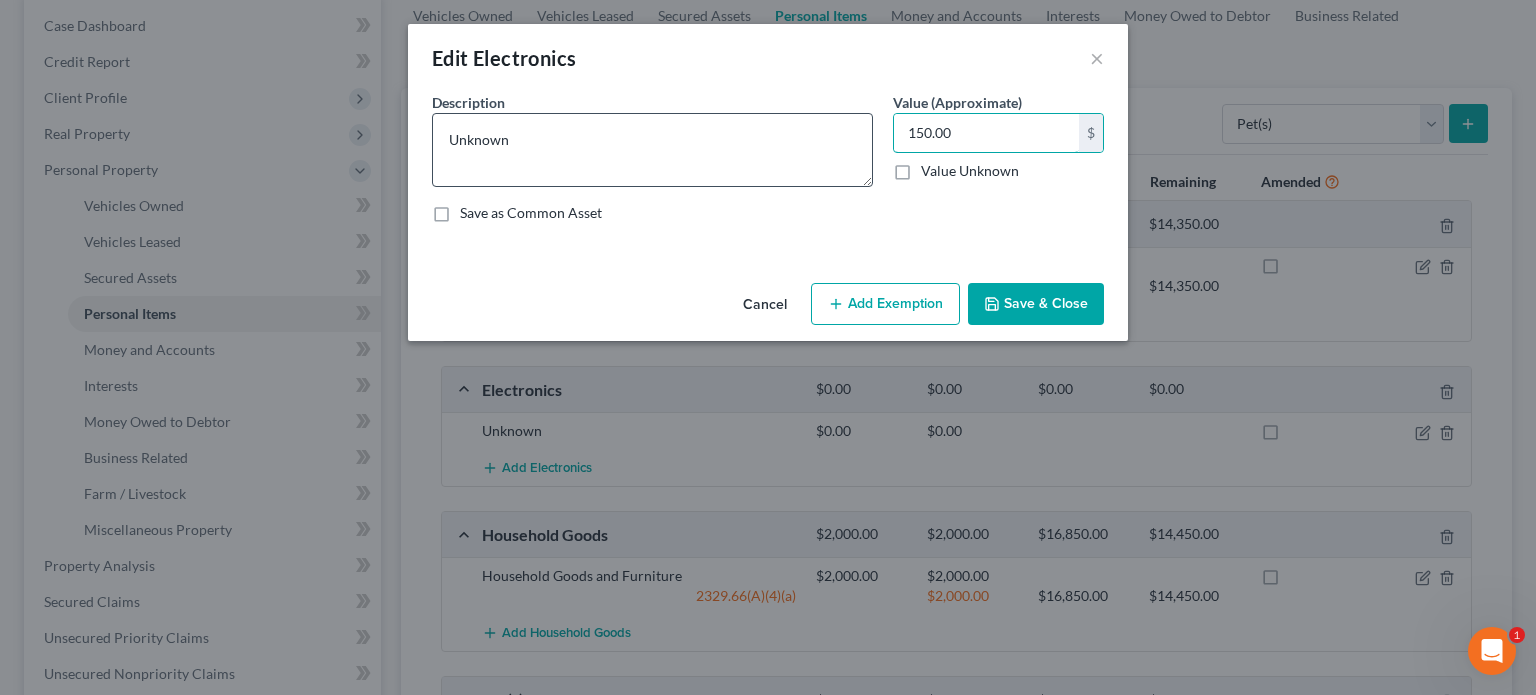 type on "150.00" 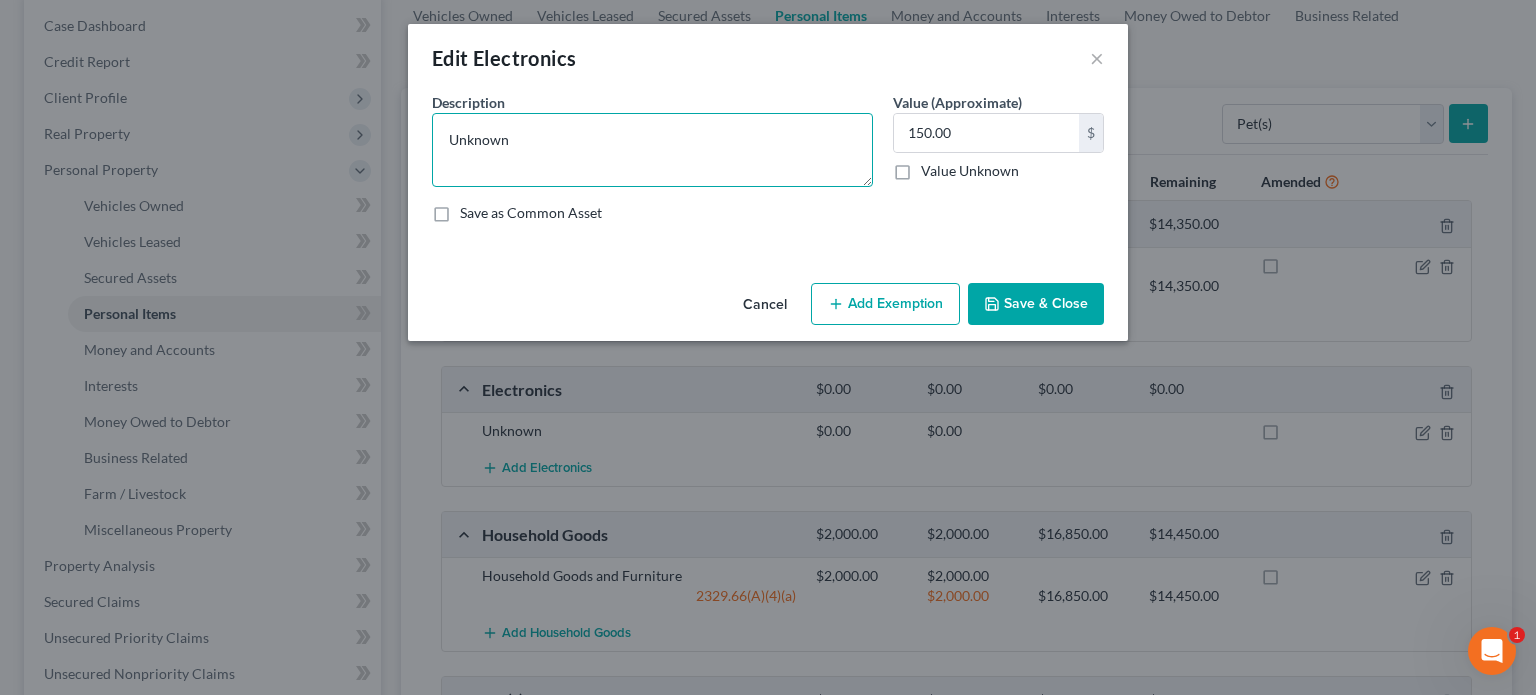 click on "Unknown" at bounding box center (652, 150) 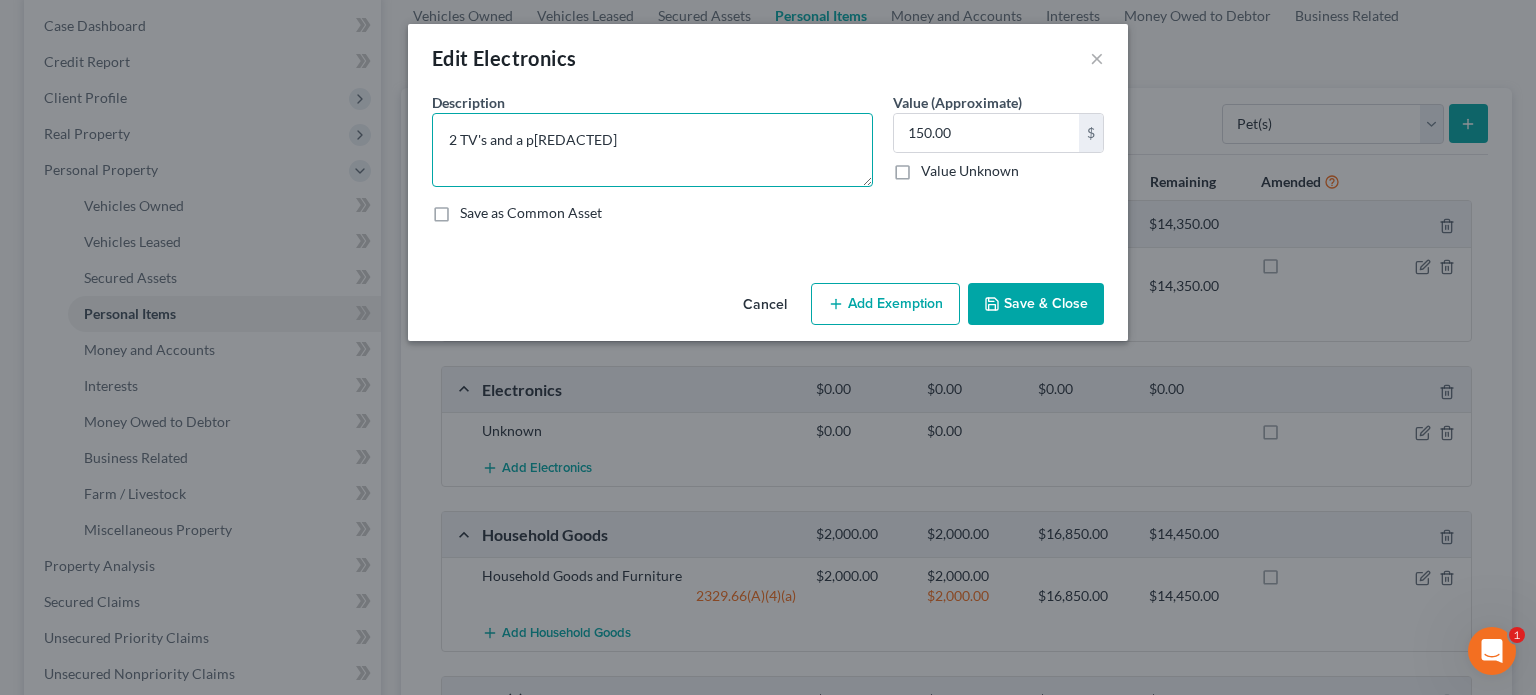 type on "2 TV's and a p[REDACTED]" 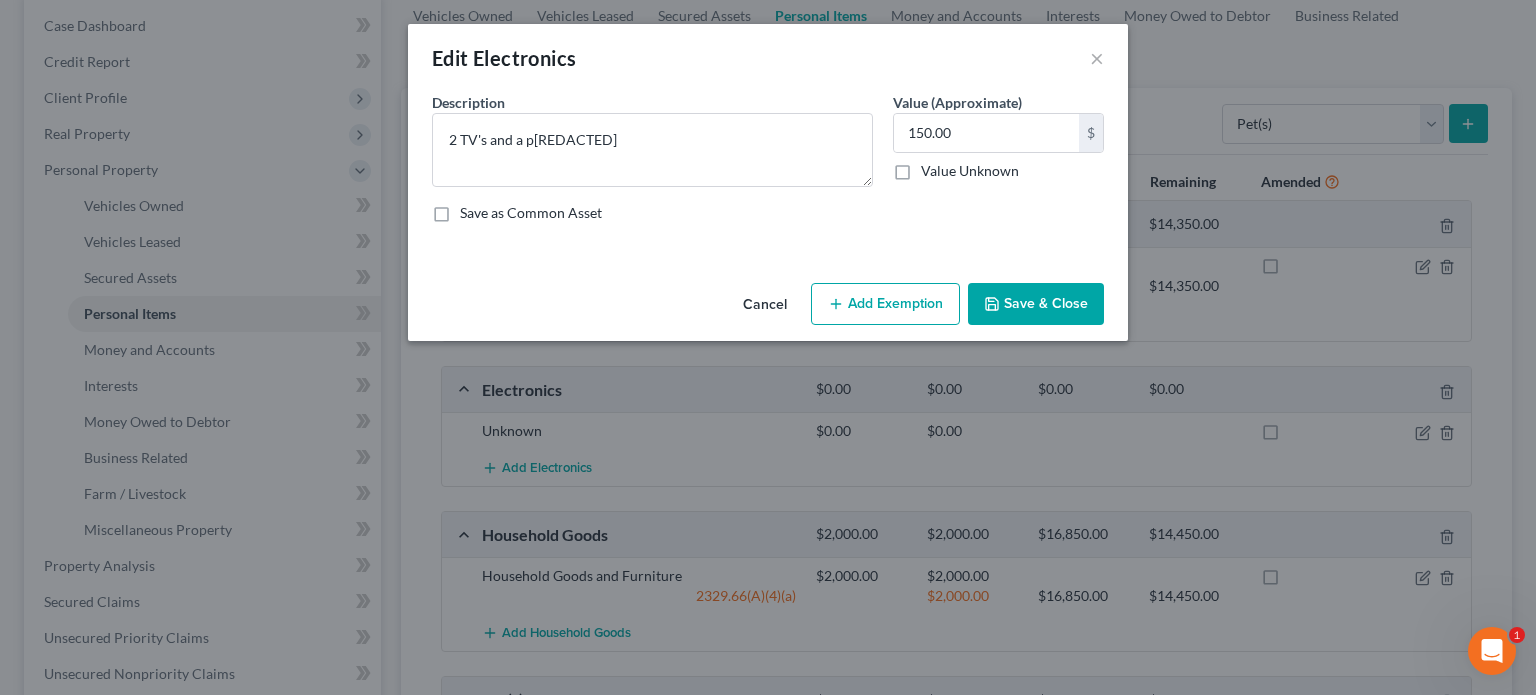 click on "Save & Close" at bounding box center [1036, 304] 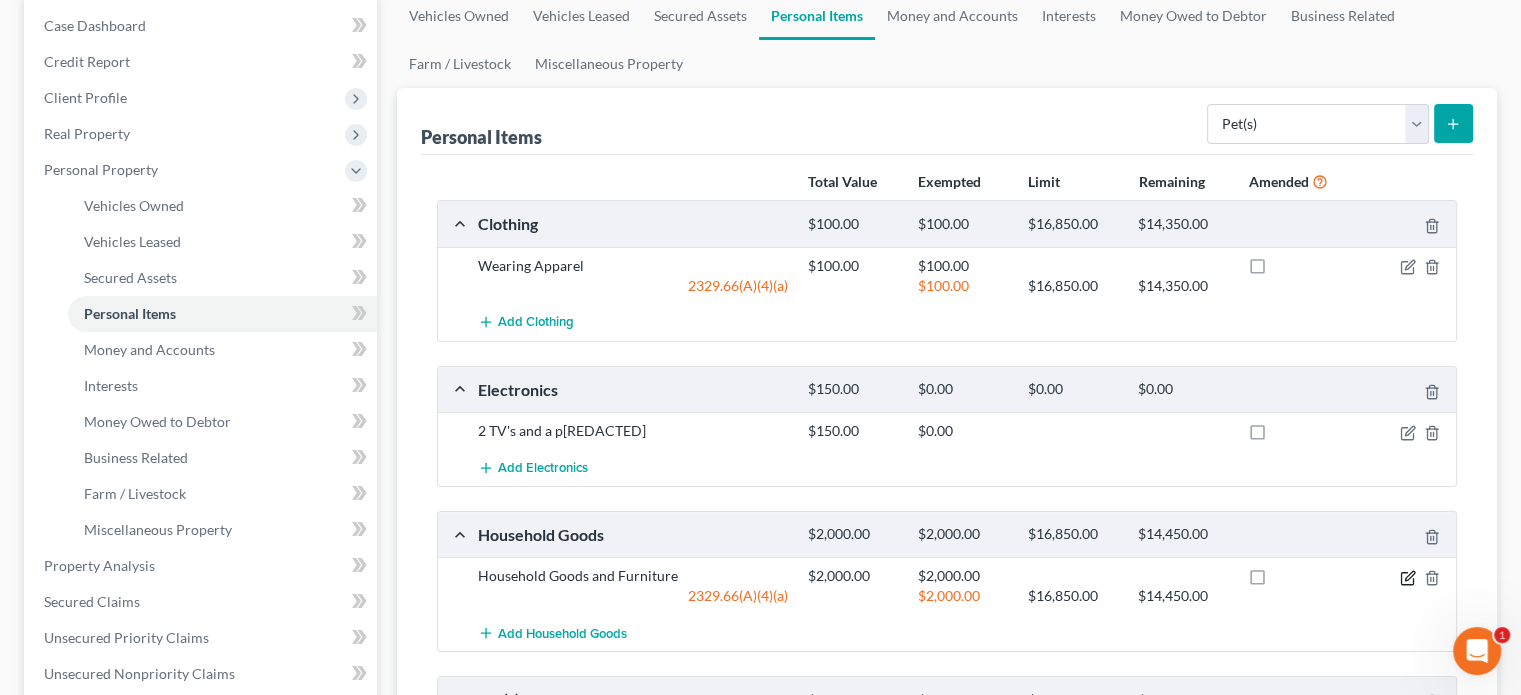 click 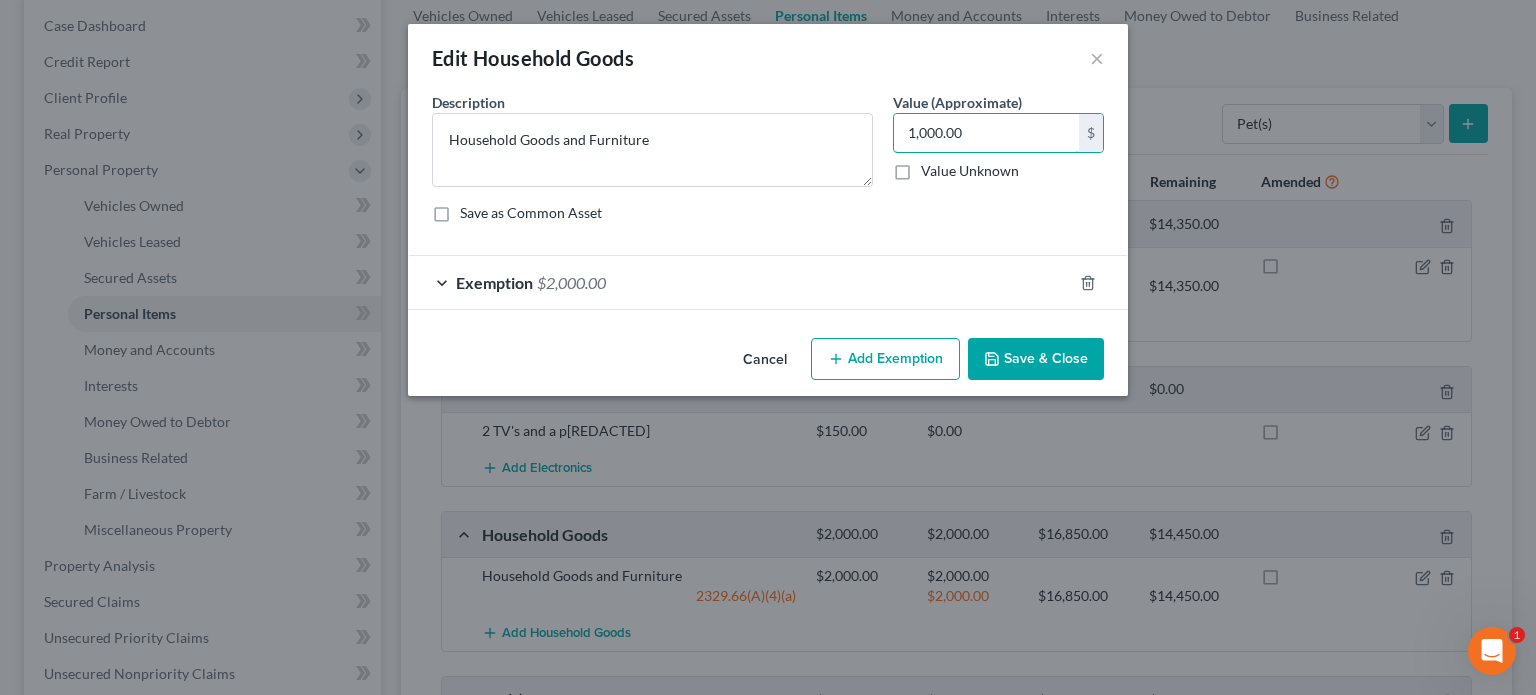 type on "1,000.00" 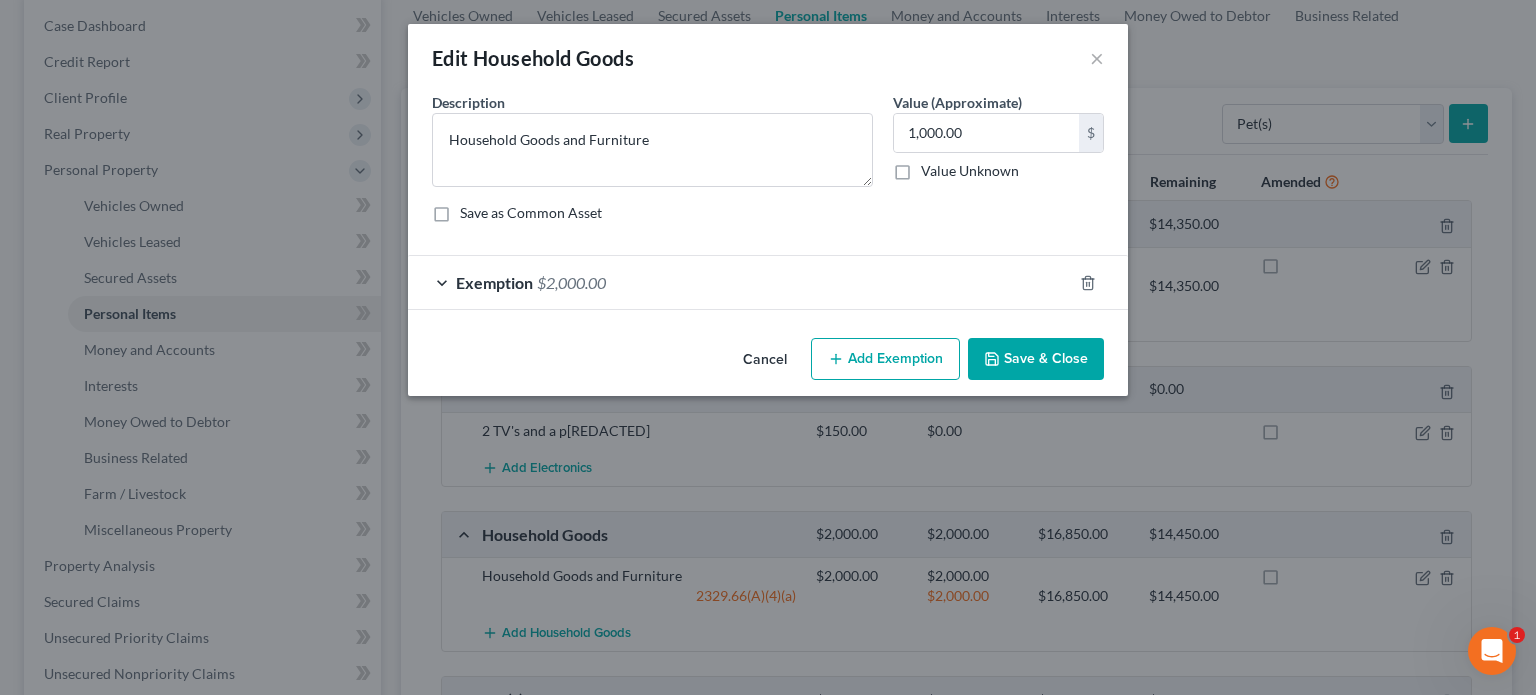 click on "Exemption $2,000.00" at bounding box center (740, 282) 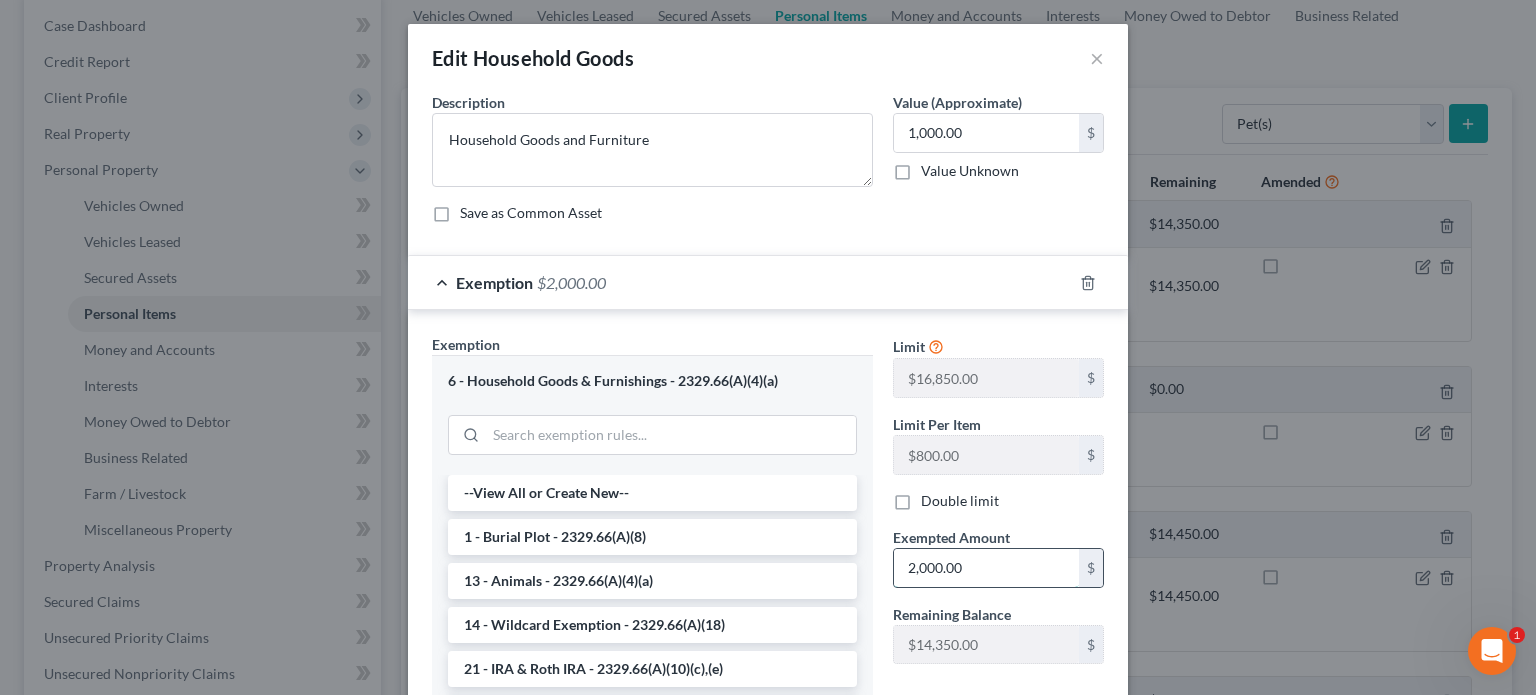 click on "2,000.00" at bounding box center [986, 568] 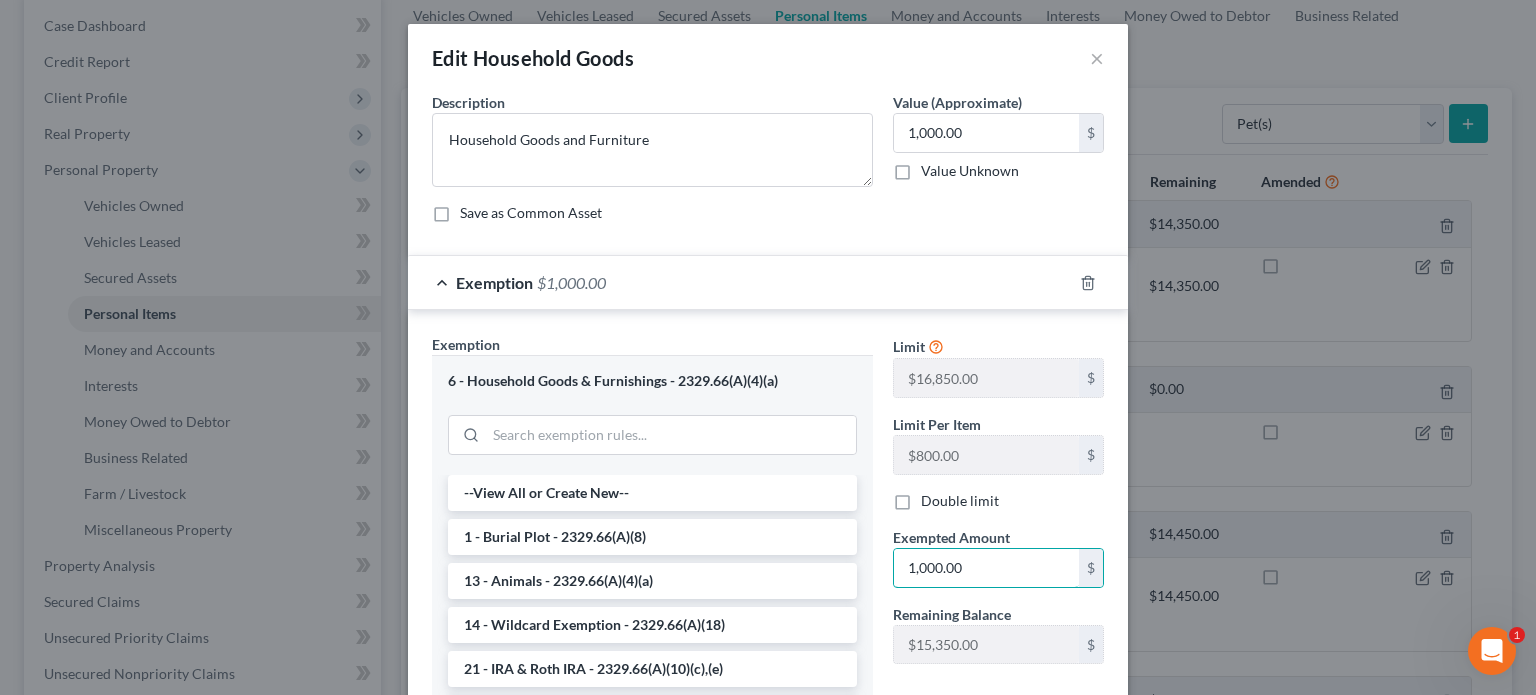 type on "1,000.00" 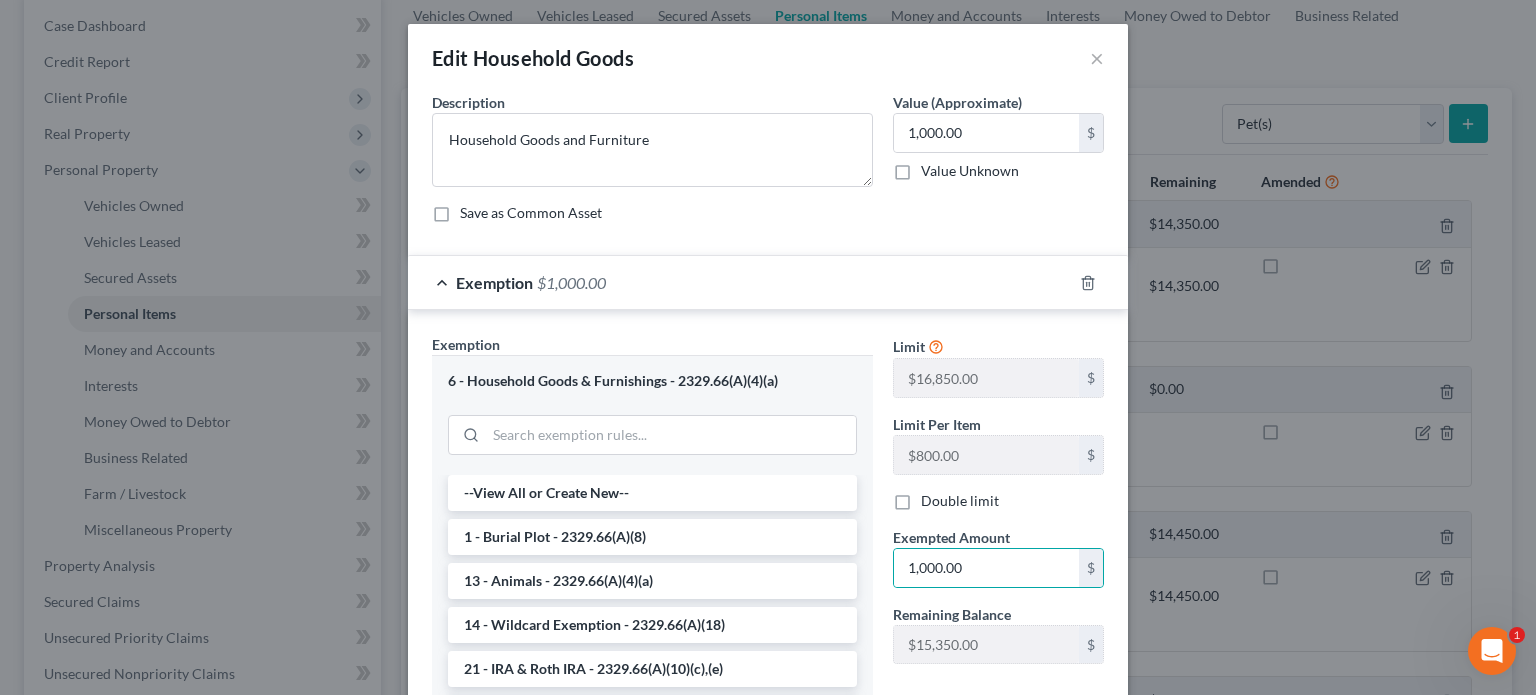 click on "Save as Common Asset" at bounding box center (768, 213) 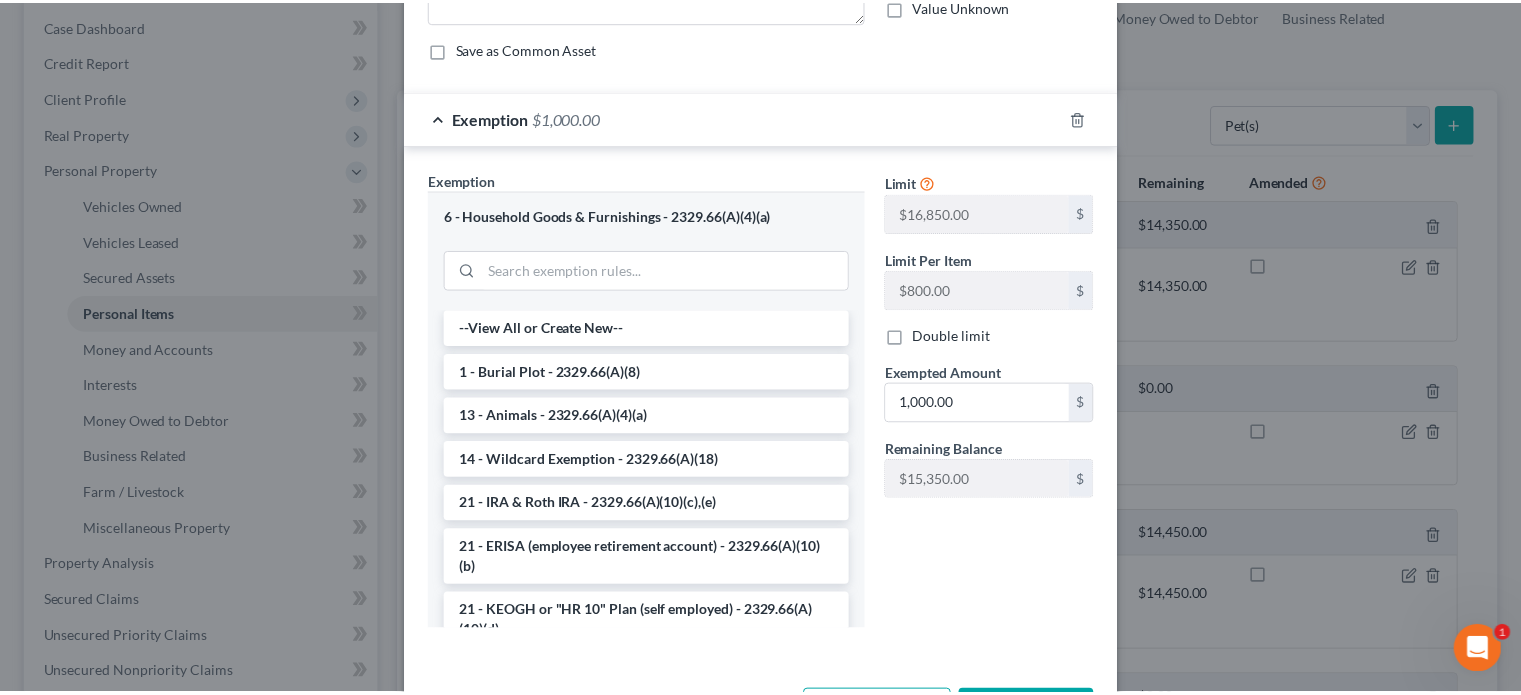 scroll, scrollTop: 200, scrollLeft: 0, axis: vertical 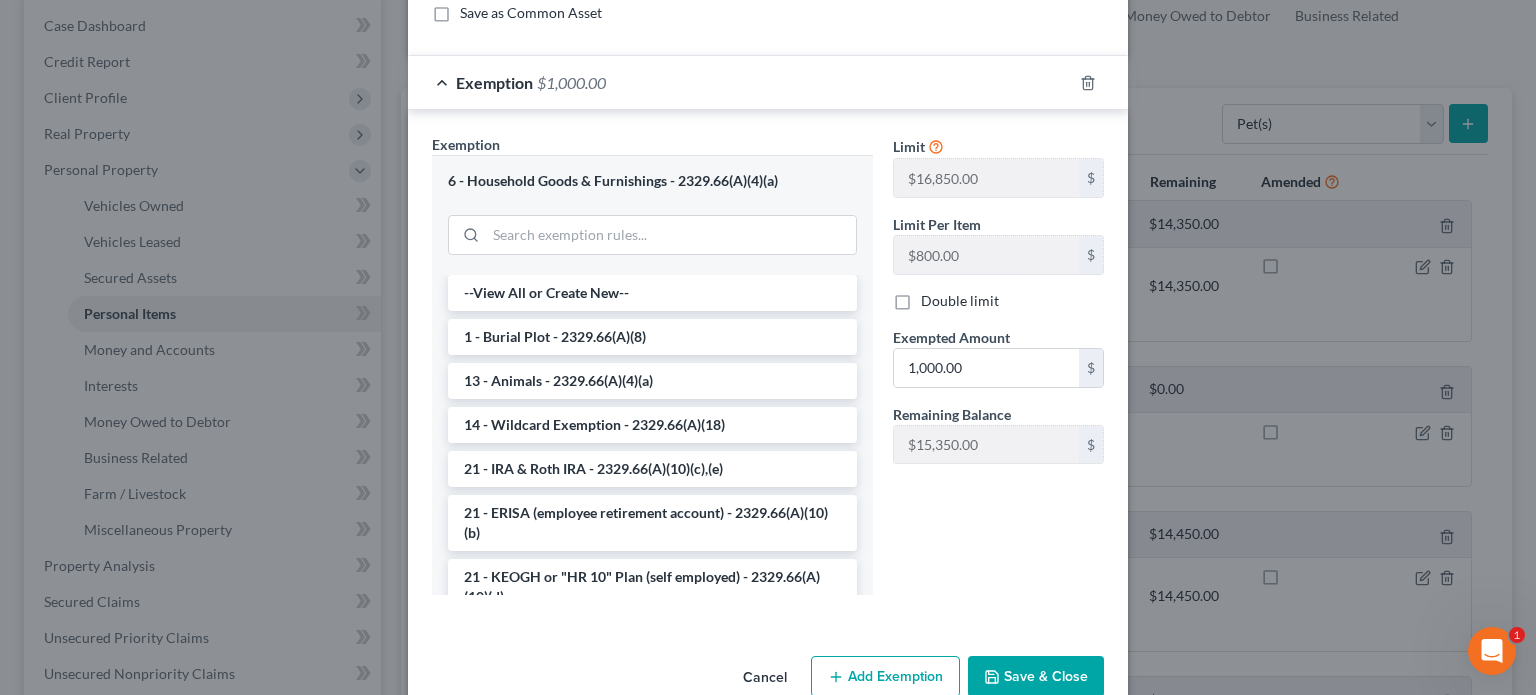click on "Save & Close" at bounding box center [1036, 677] 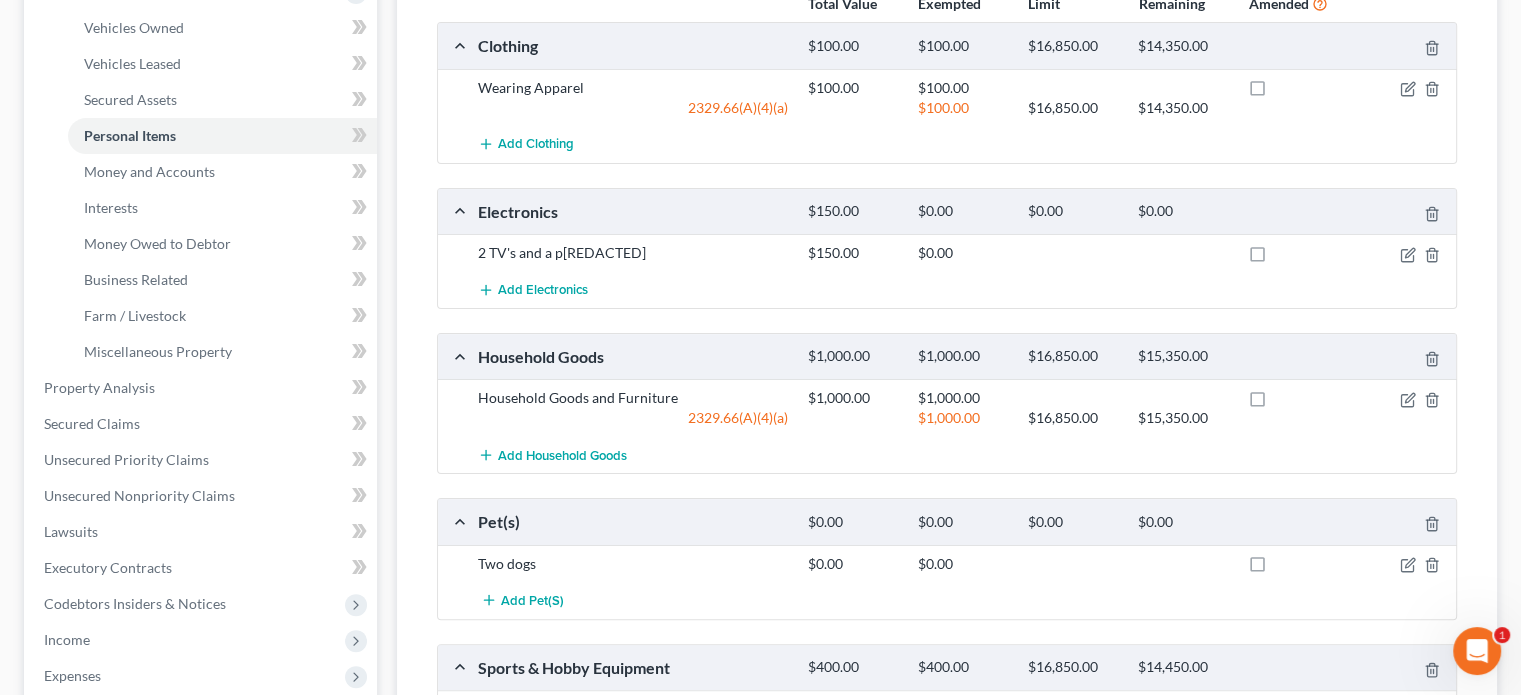 scroll, scrollTop: 400, scrollLeft: 0, axis: vertical 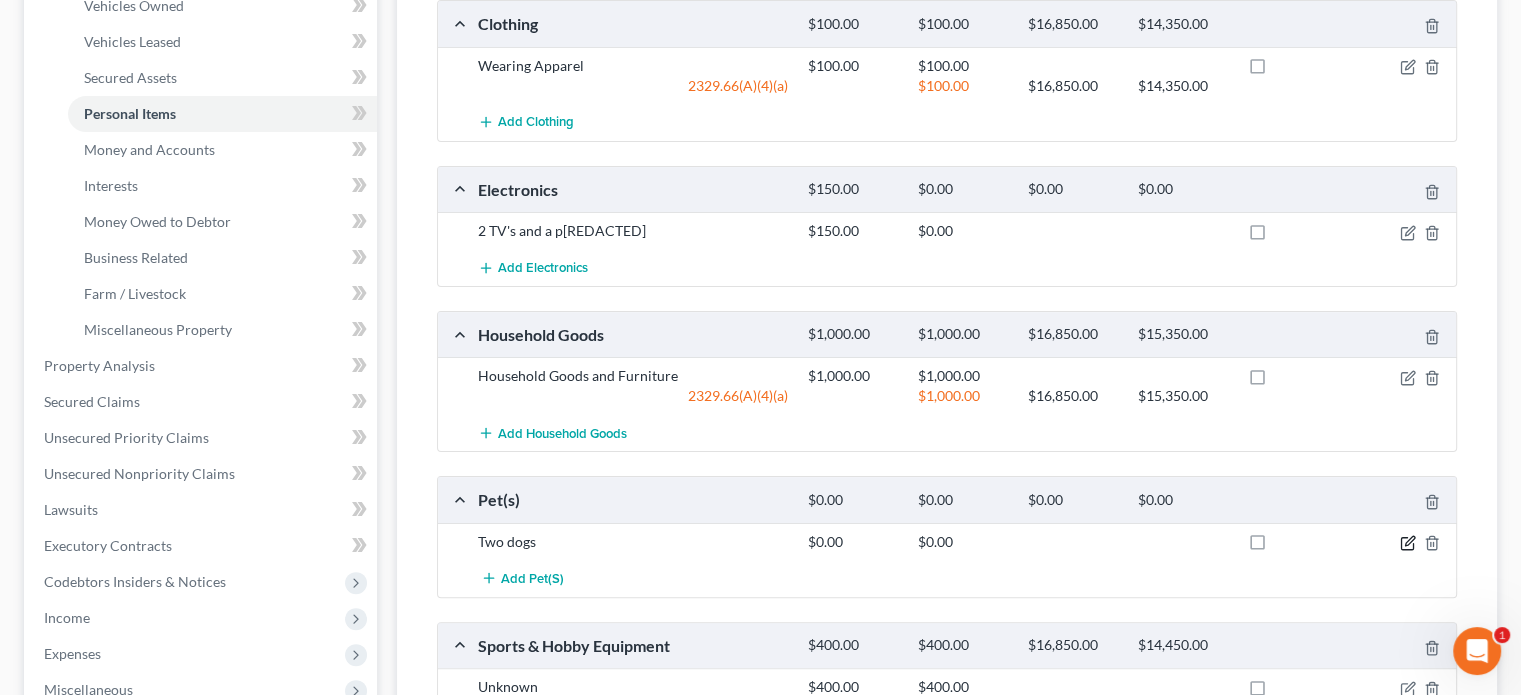 click 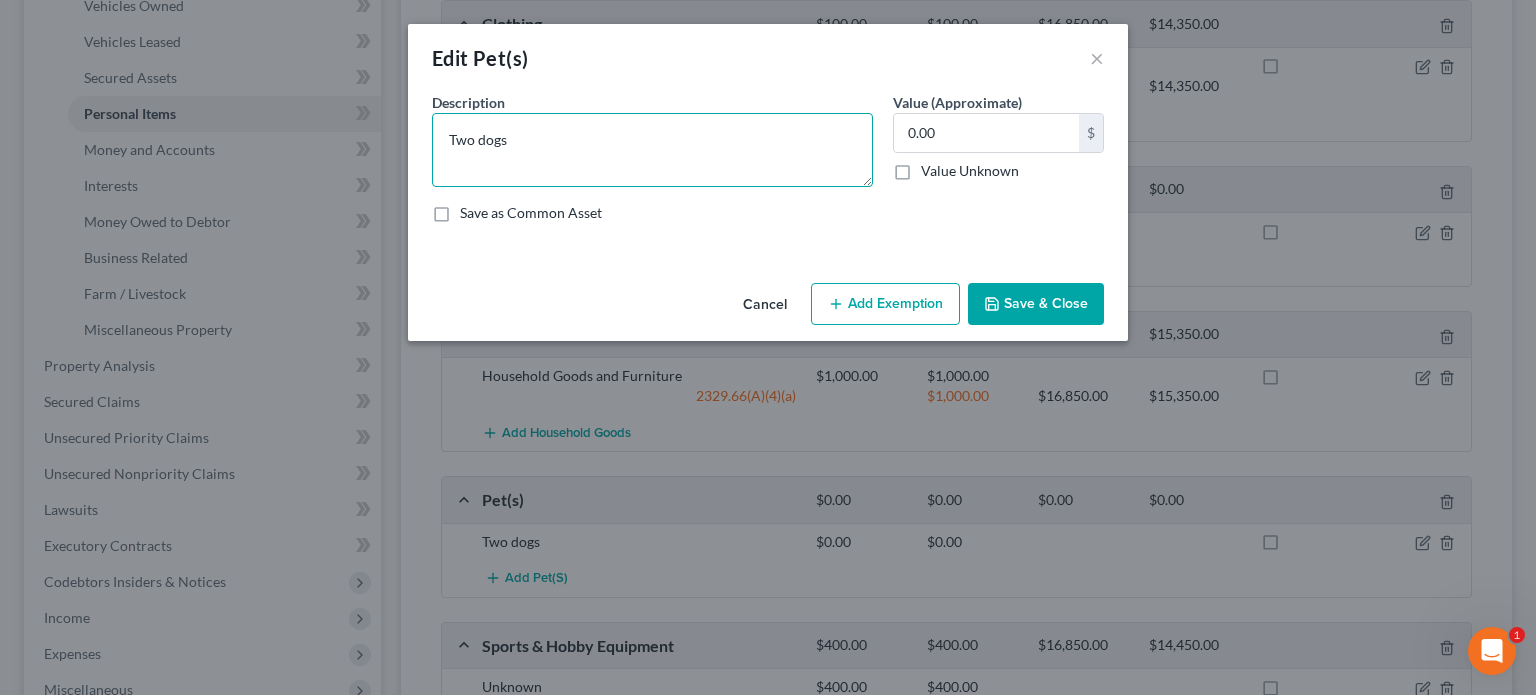 click on "Two dogs" at bounding box center (652, 150) 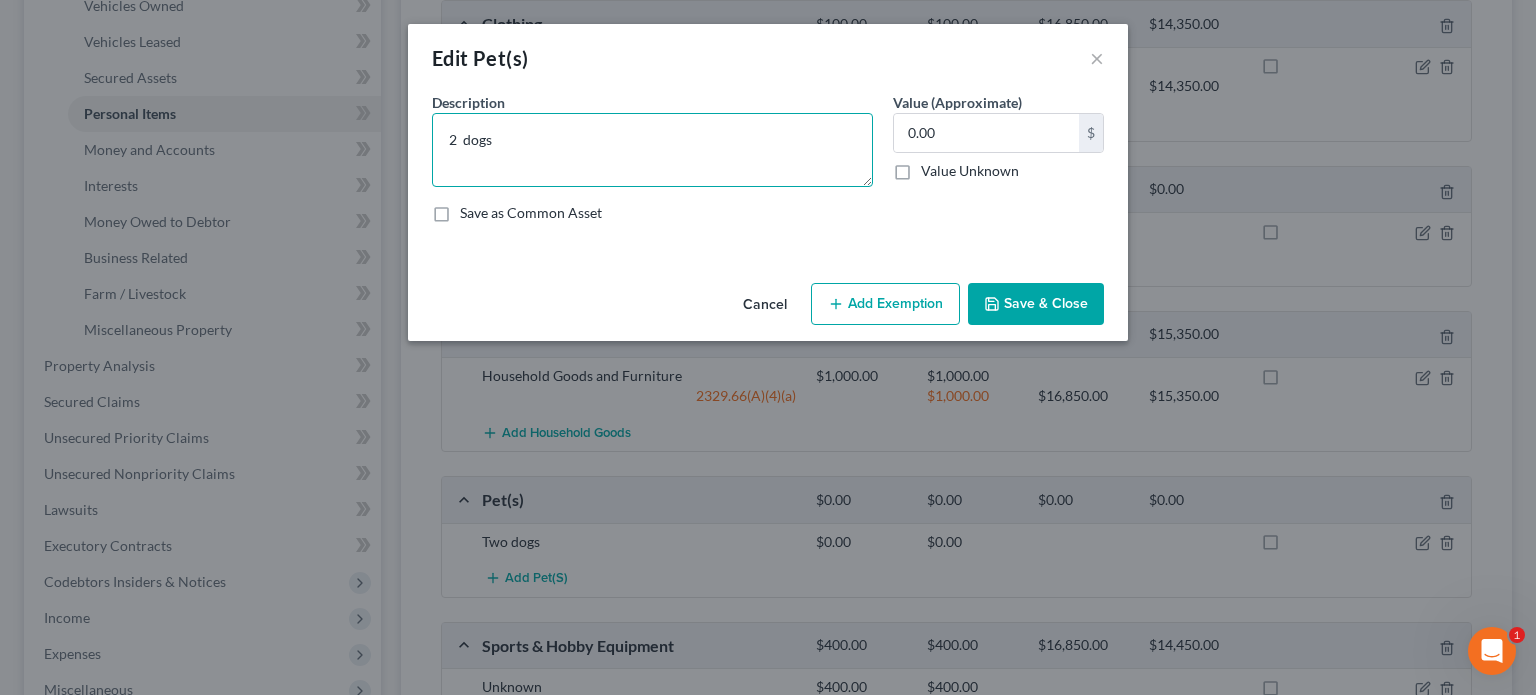 type on "2  dogs" 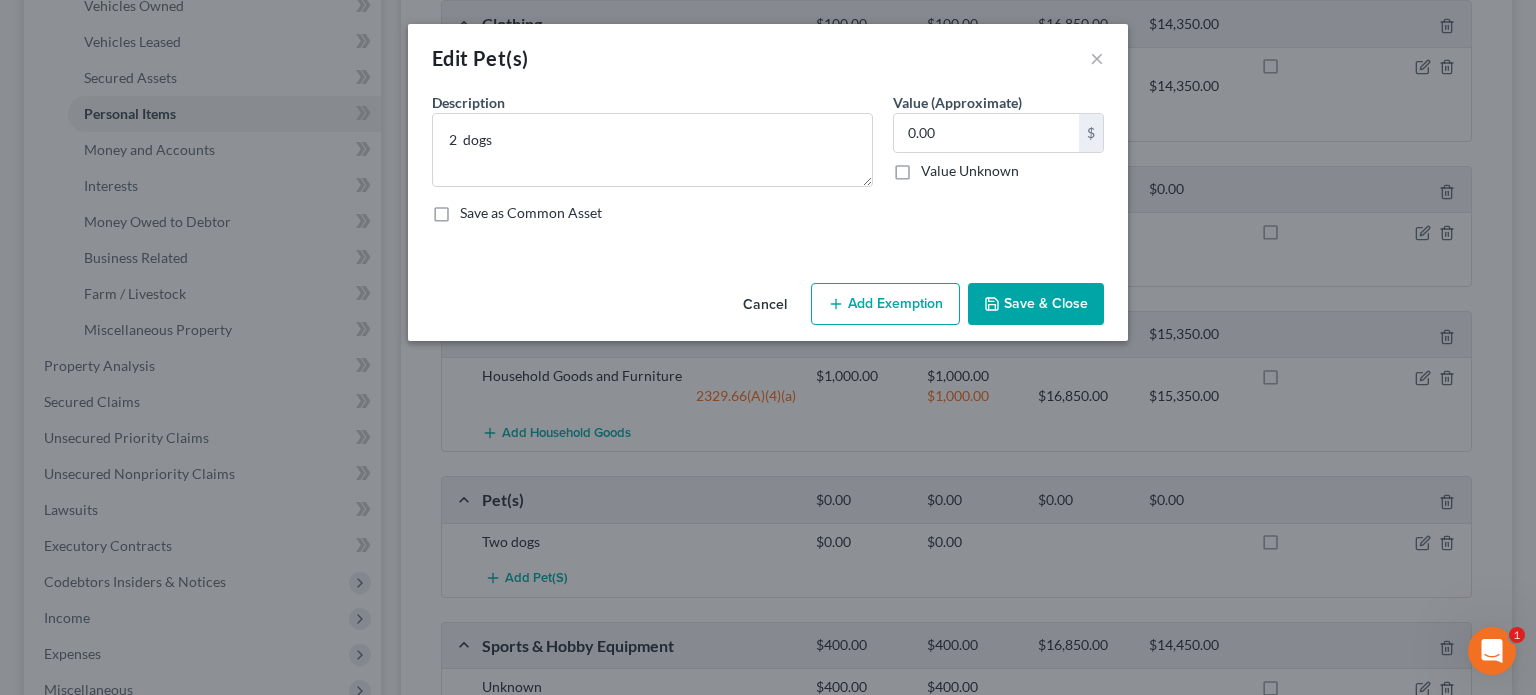 click on "Save & Close" at bounding box center (1036, 304) 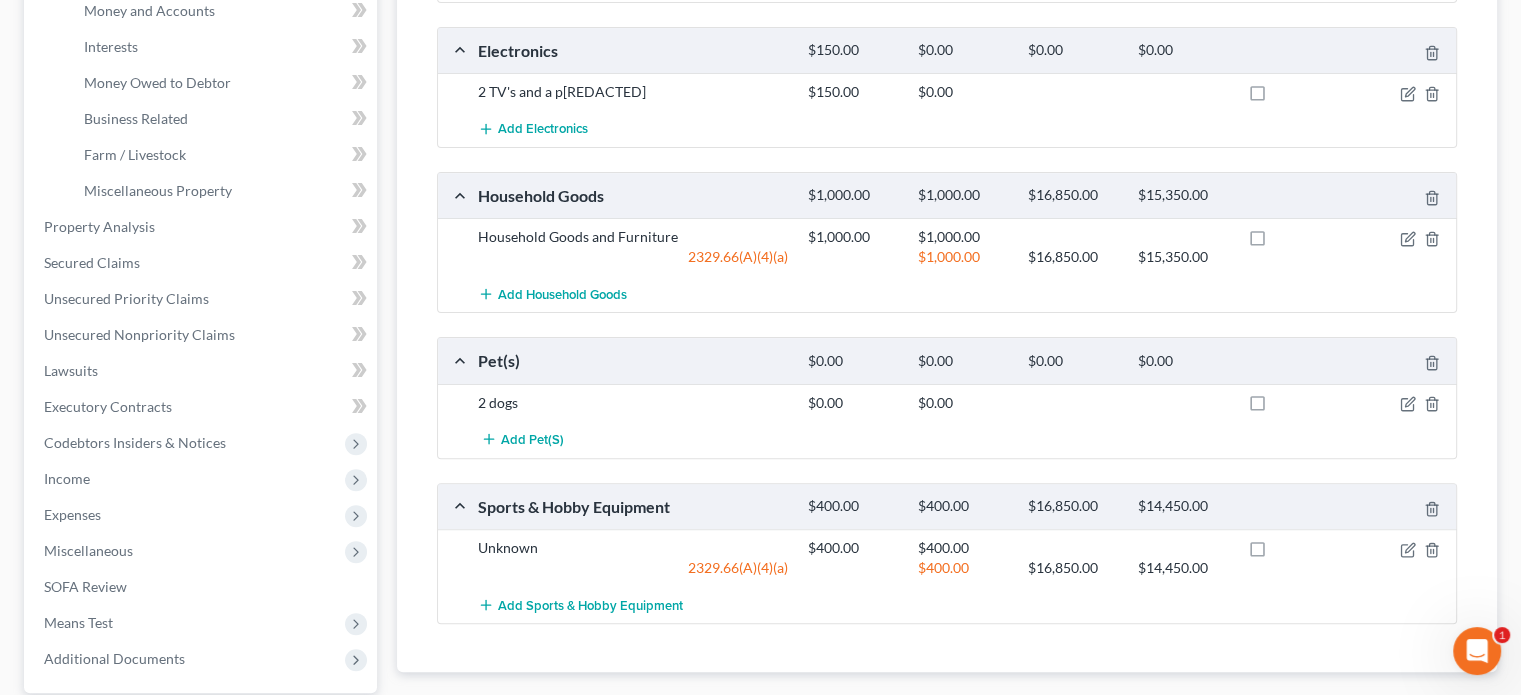 scroll, scrollTop: 600, scrollLeft: 0, axis: vertical 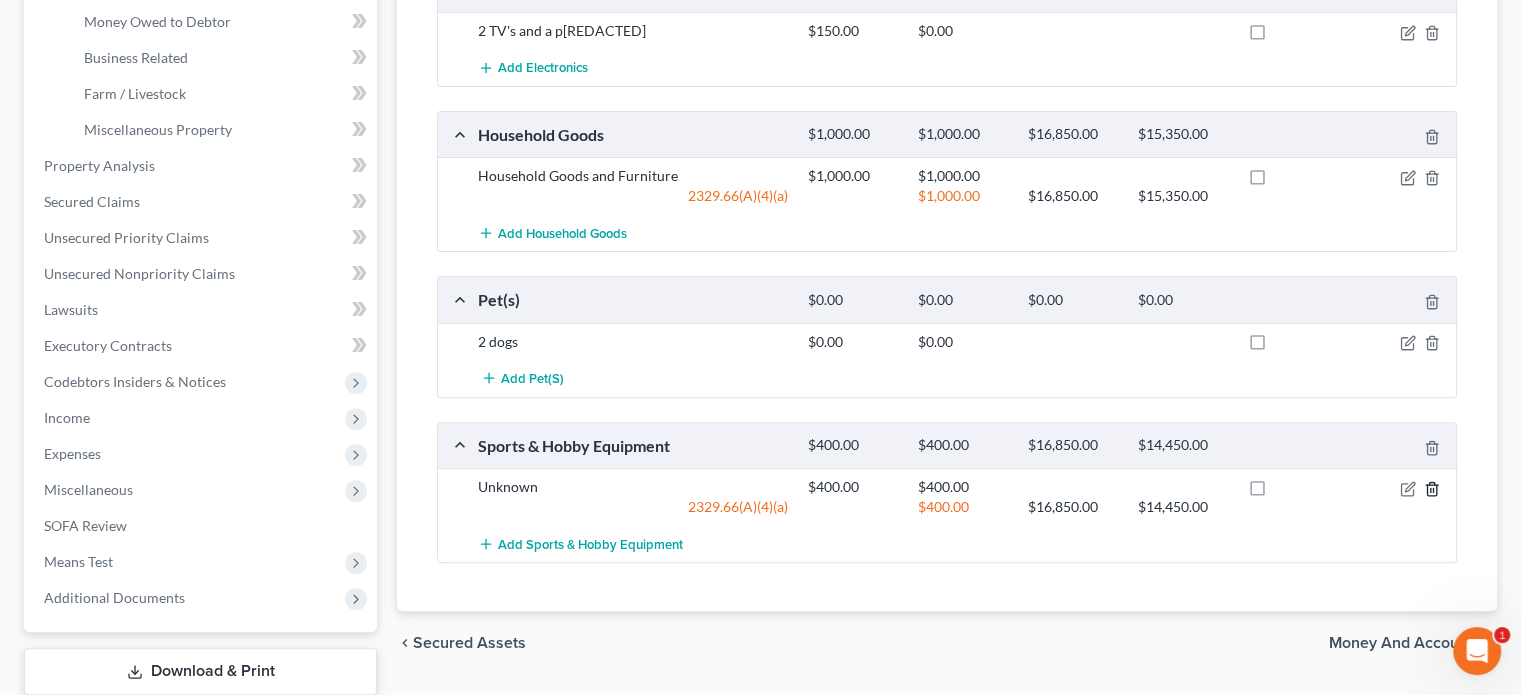 click 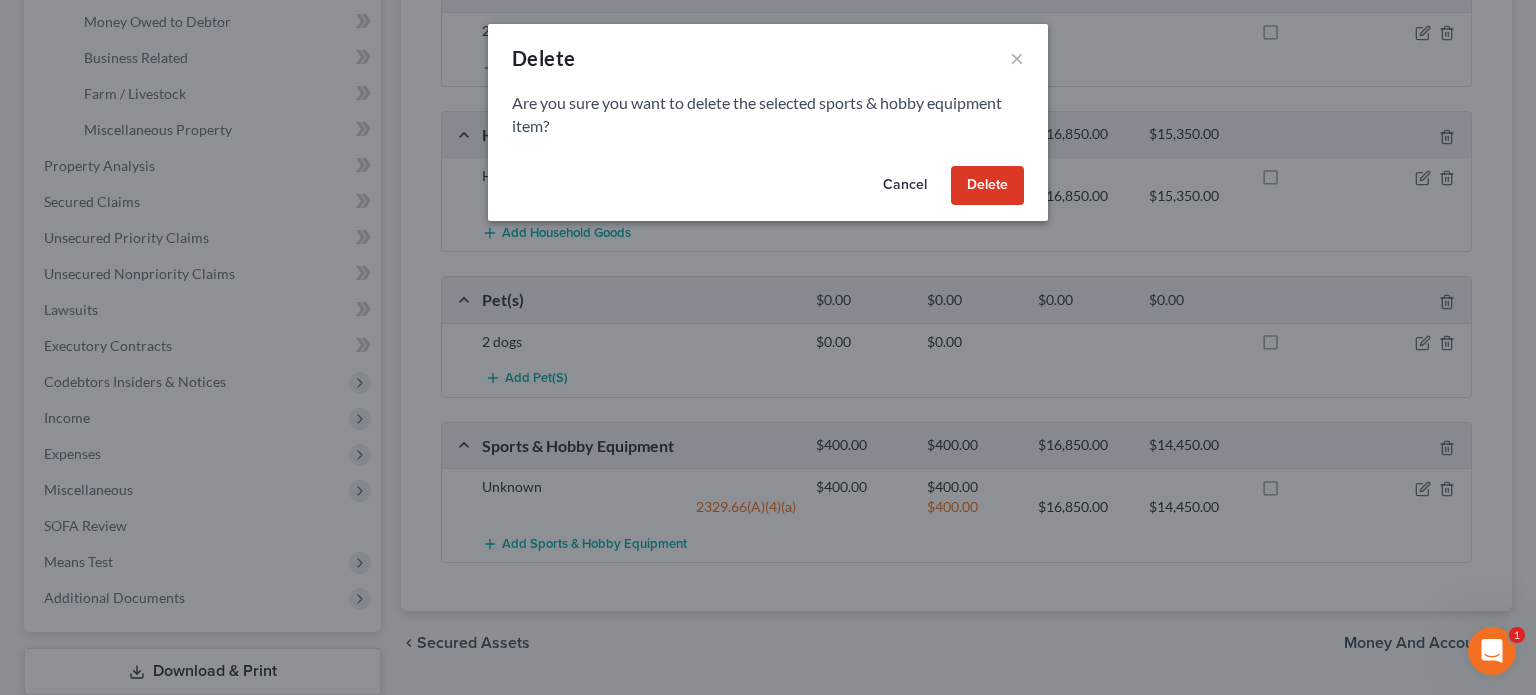 click on "Delete" at bounding box center [987, 186] 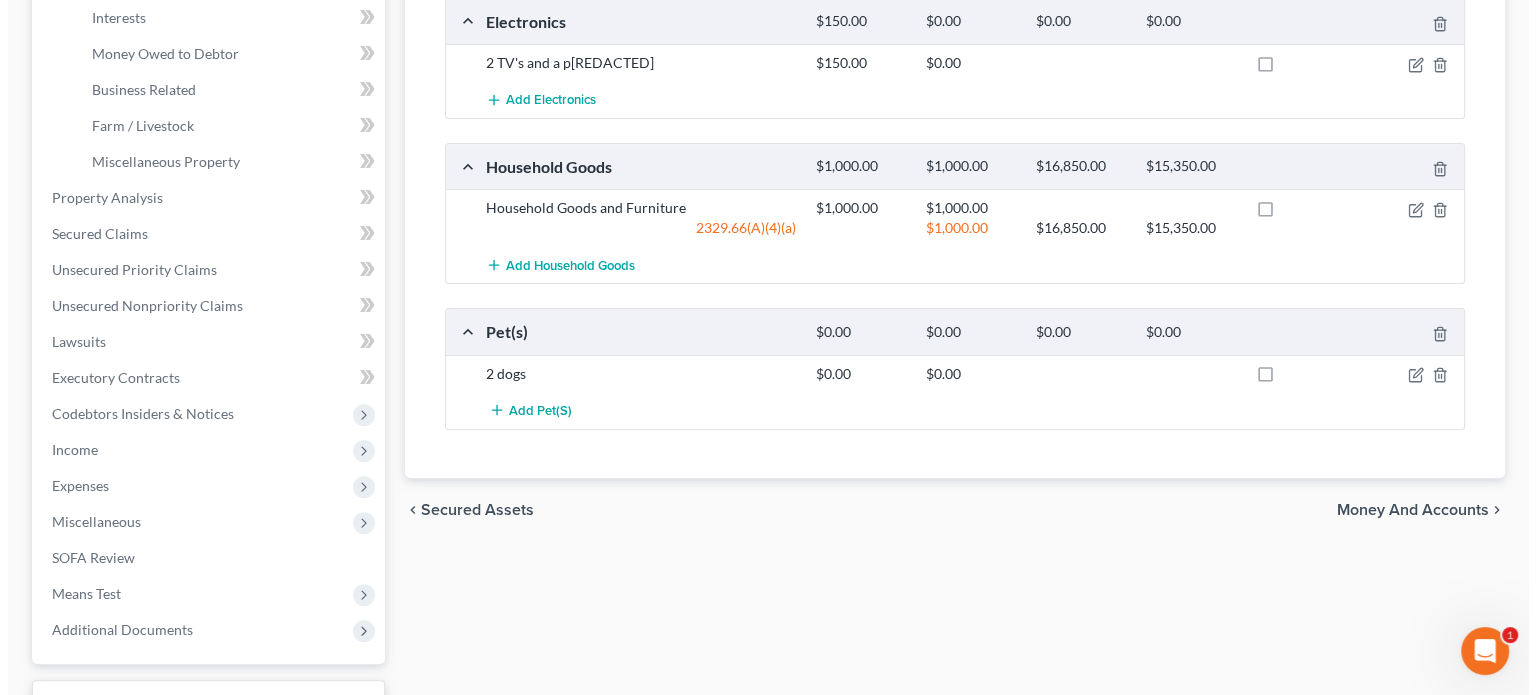 scroll, scrollTop: 200, scrollLeft: 0, axis: vertical 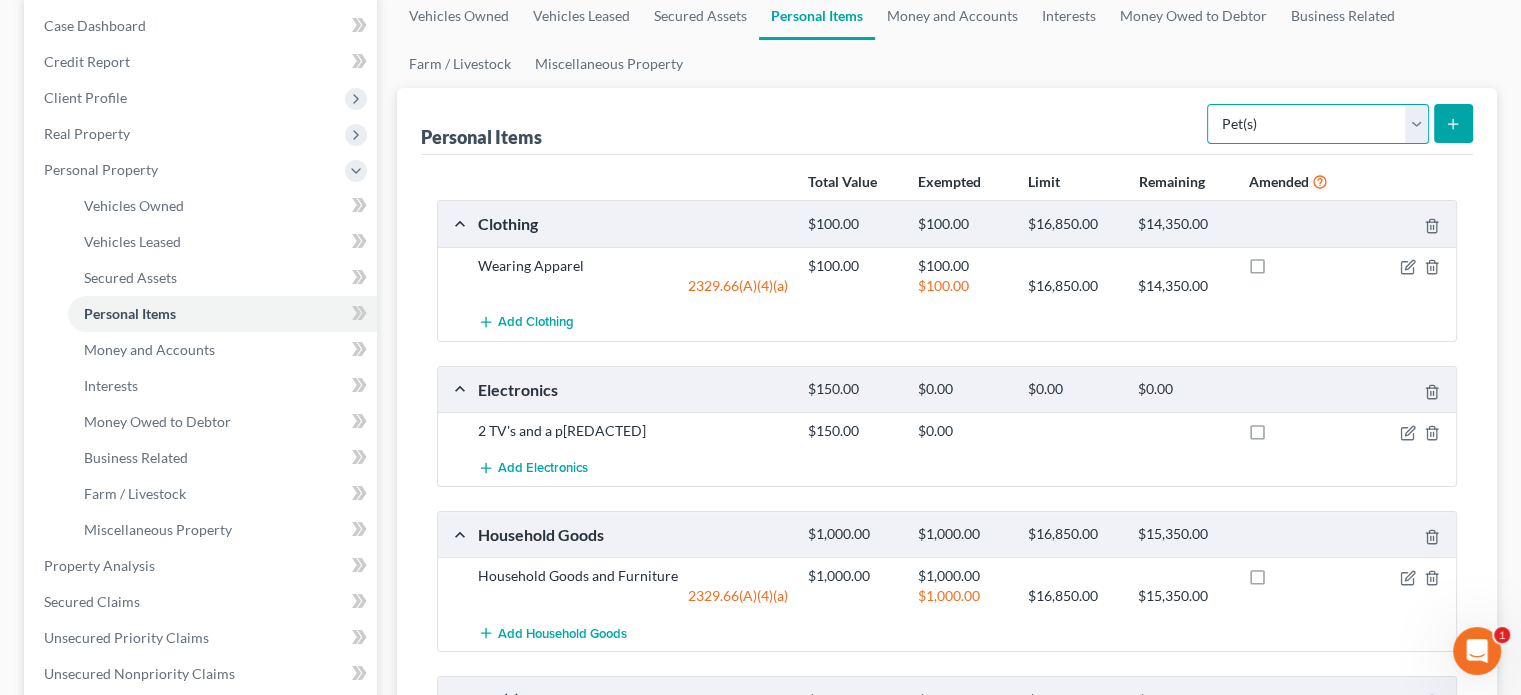 click on "Select Item Type Clothing Collectibles Of Value Electronics Firearms Household Goods Jewelry Other Pet(s) Sports & Hobby Equipment" at bounding box center [1318, 124] 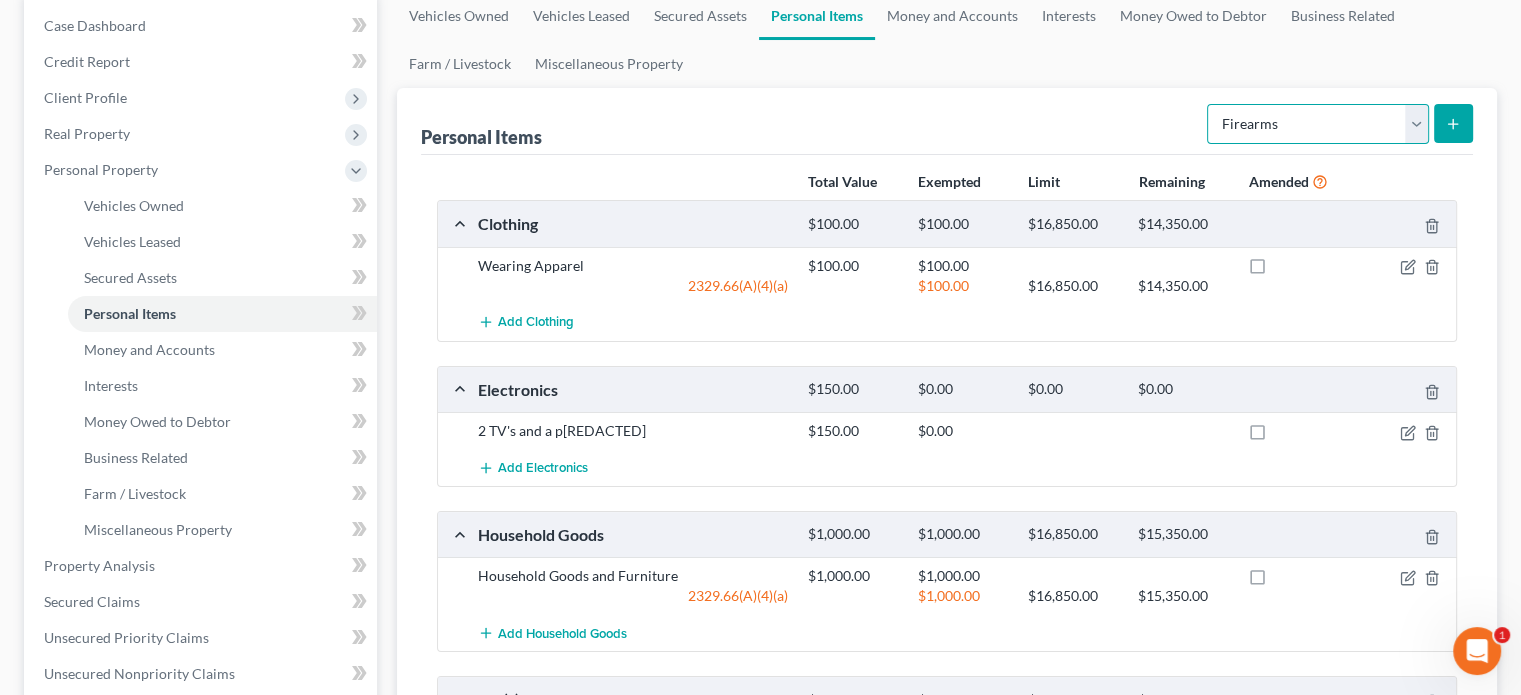 click on "Select Item Type Clothing Collectibles Of Value Electronics Firearms Household Goods Jewelry Other Pet(s) Sports & Hobby Equipment" at bounding box center [1318, 124] 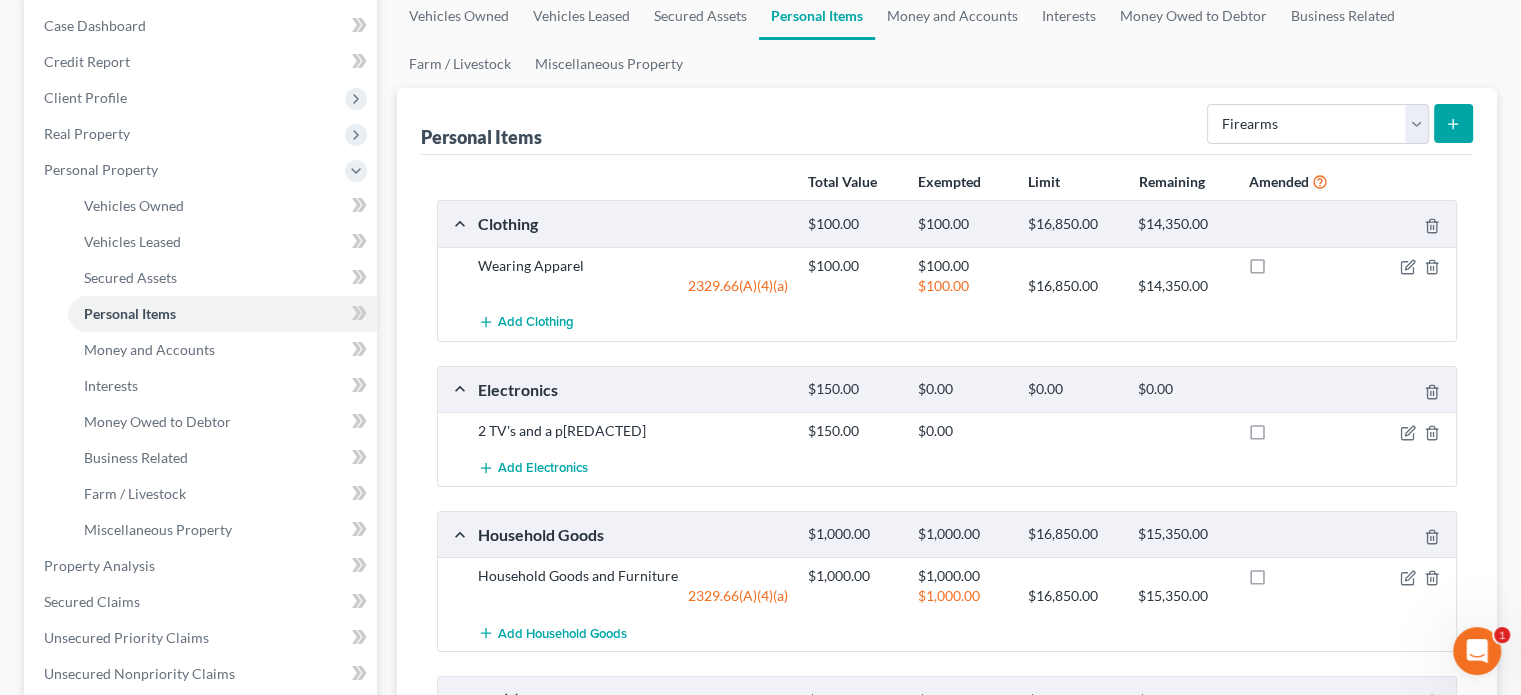click 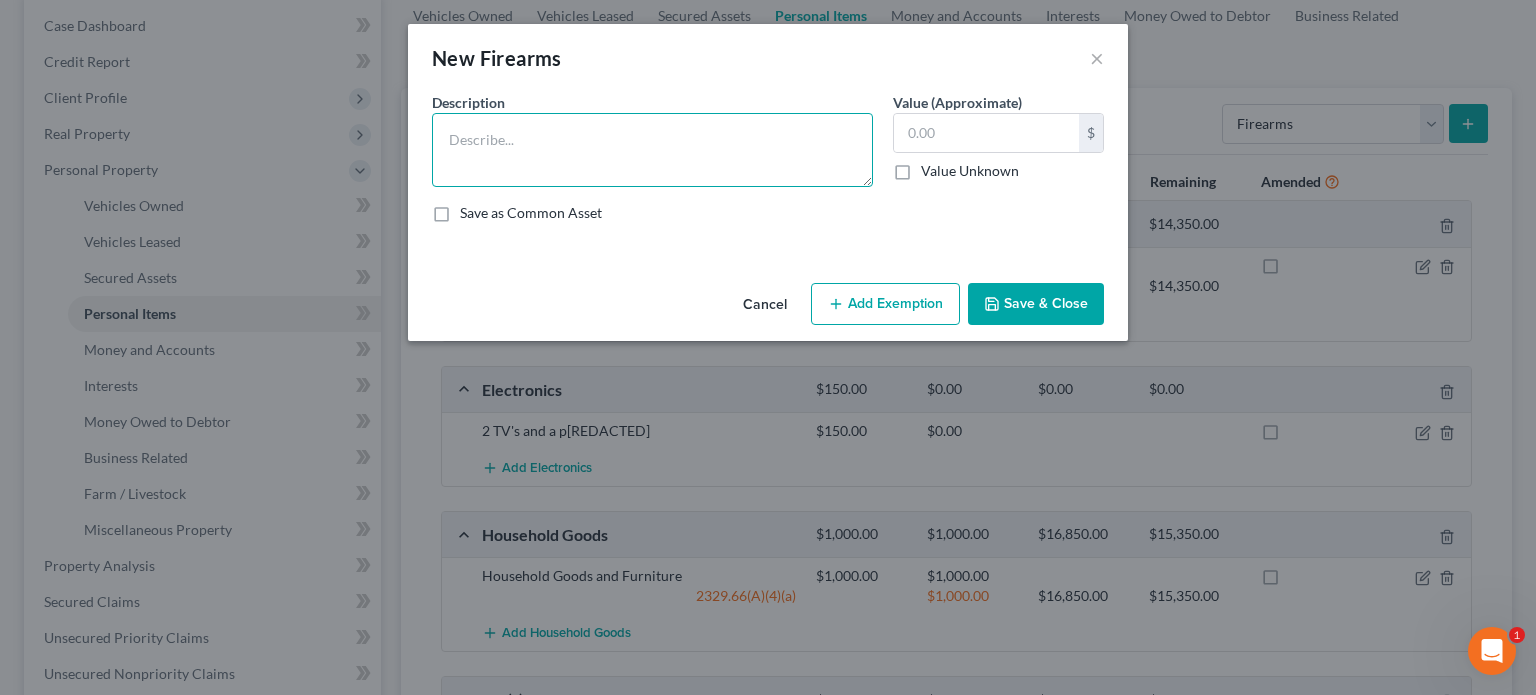 click at bounding box center [652, 150] 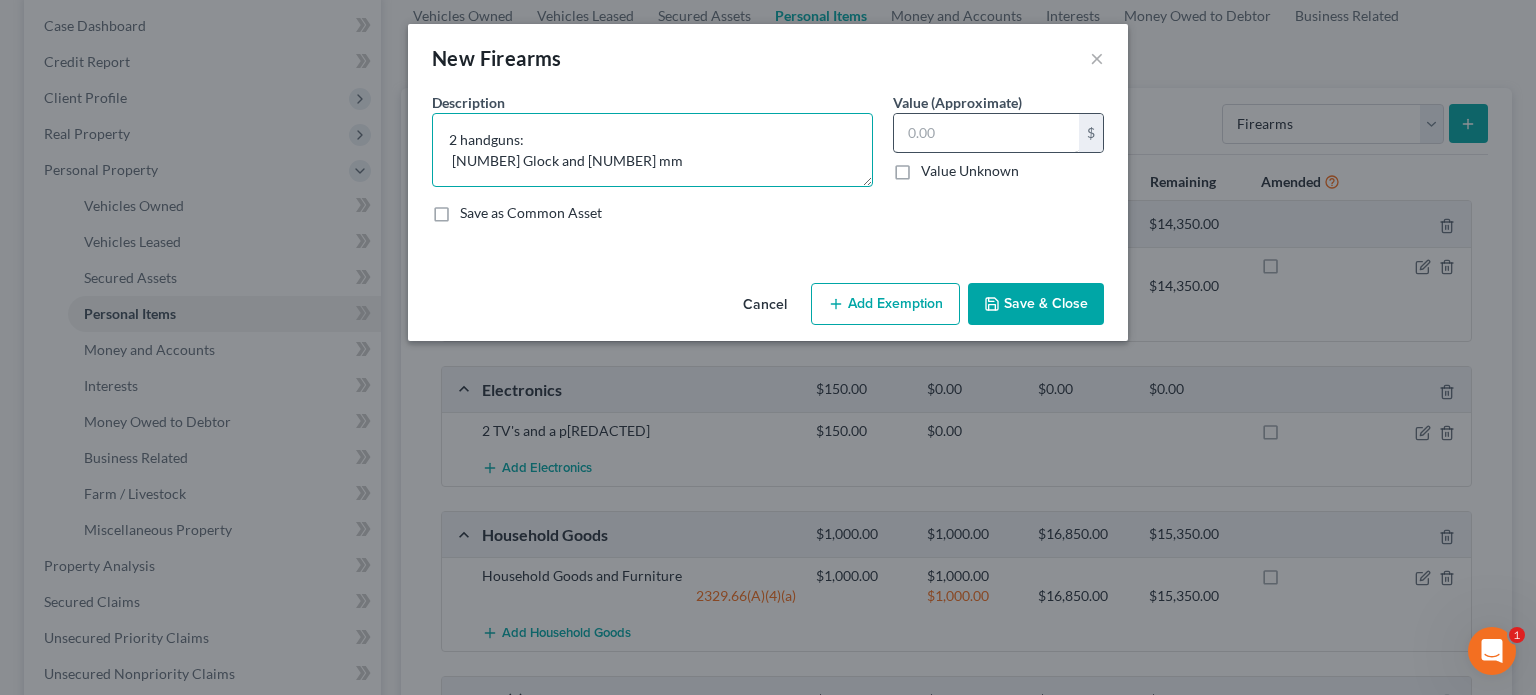 type on "2 handguns:
[NUMBER] Glock and [NUMBER] mm" 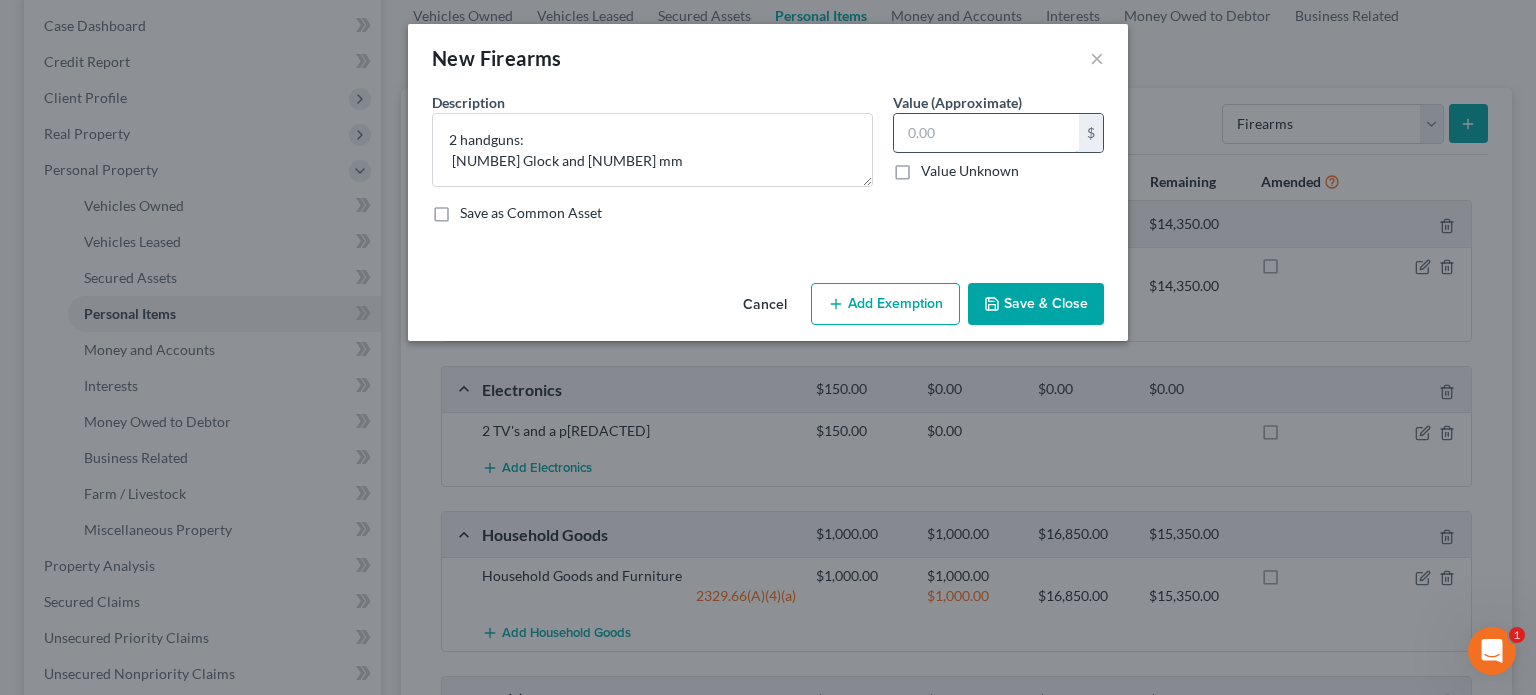 click at bounding box center (986, 133) 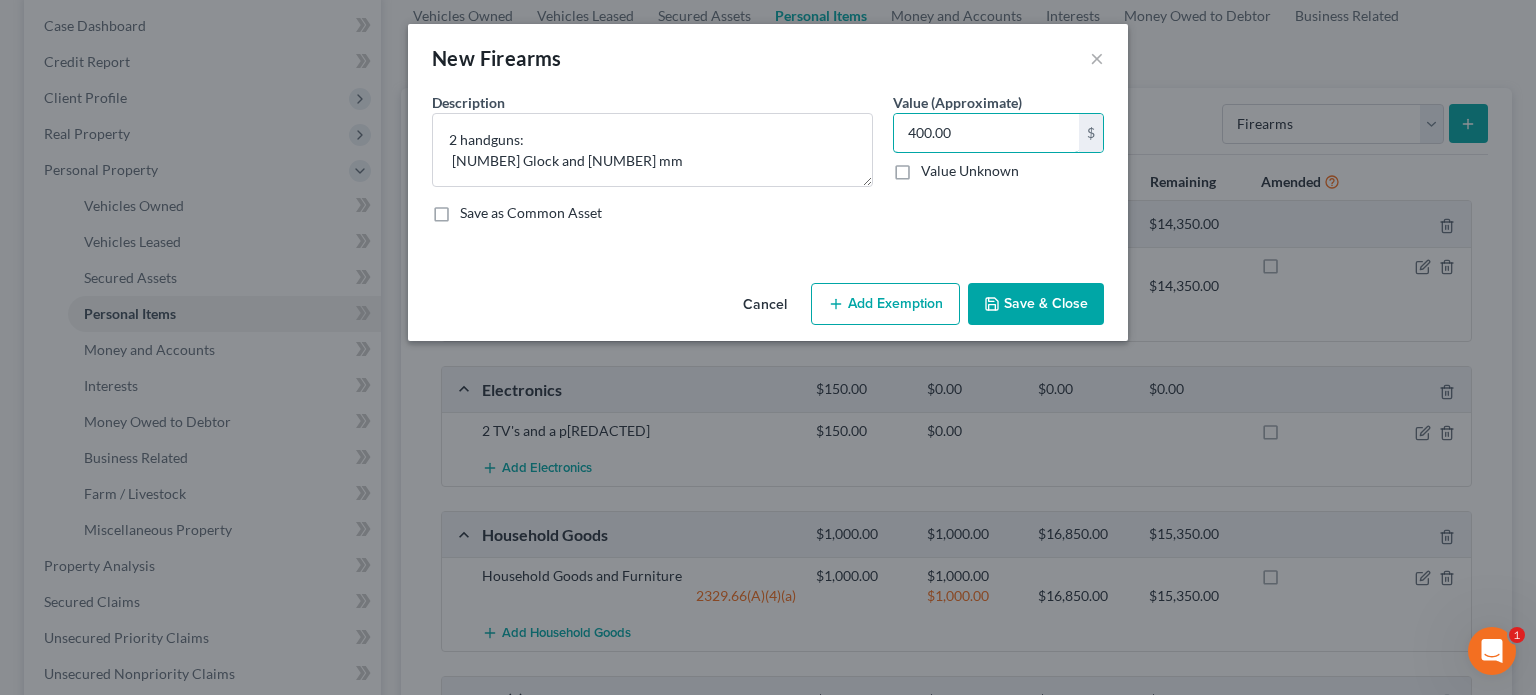 type on "400.00" 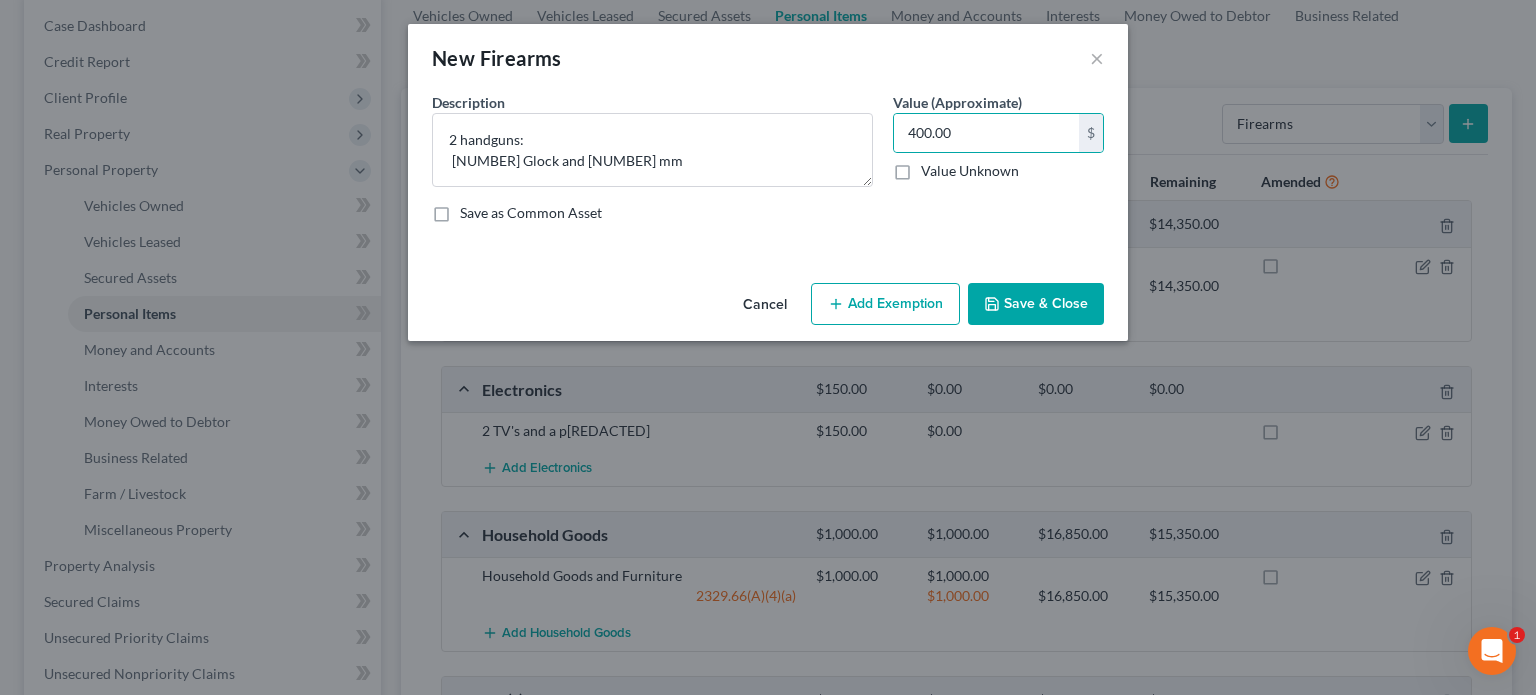click on "Add Exemption" at bounding box center [885, 304] 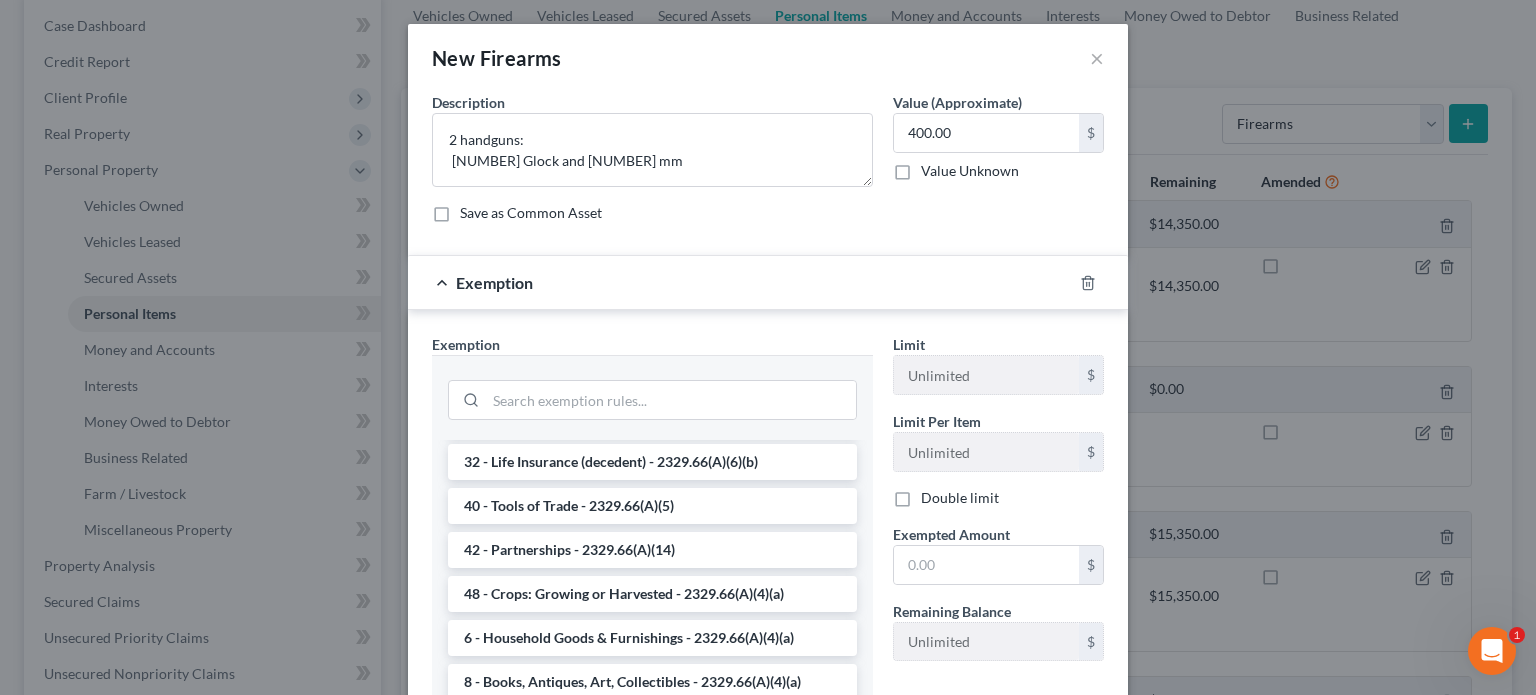 scroll, scrollTop: 2484, scrollLeft: 0, axis: vertical 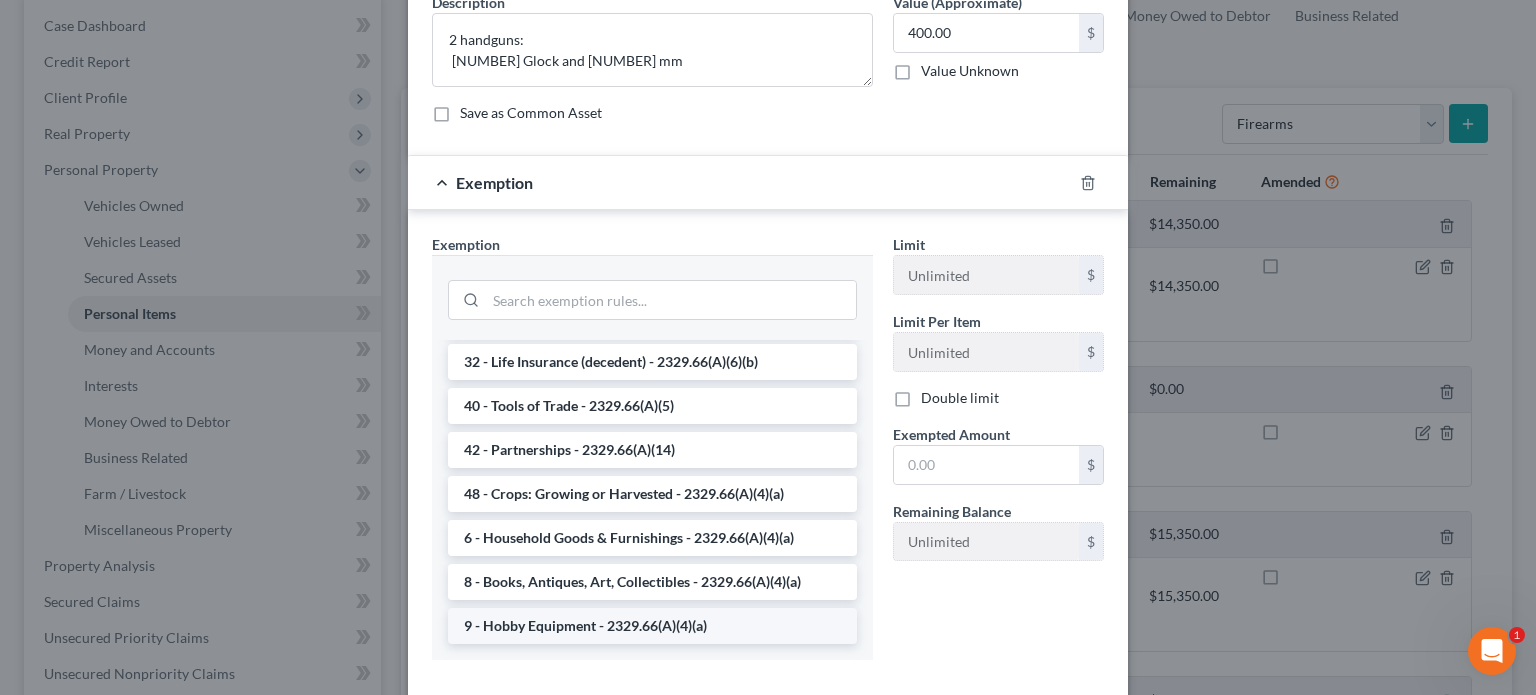 click on "9 - Hobby Equipment - 2329.66(A)(4)(a)" at bounding box center [652, 626] 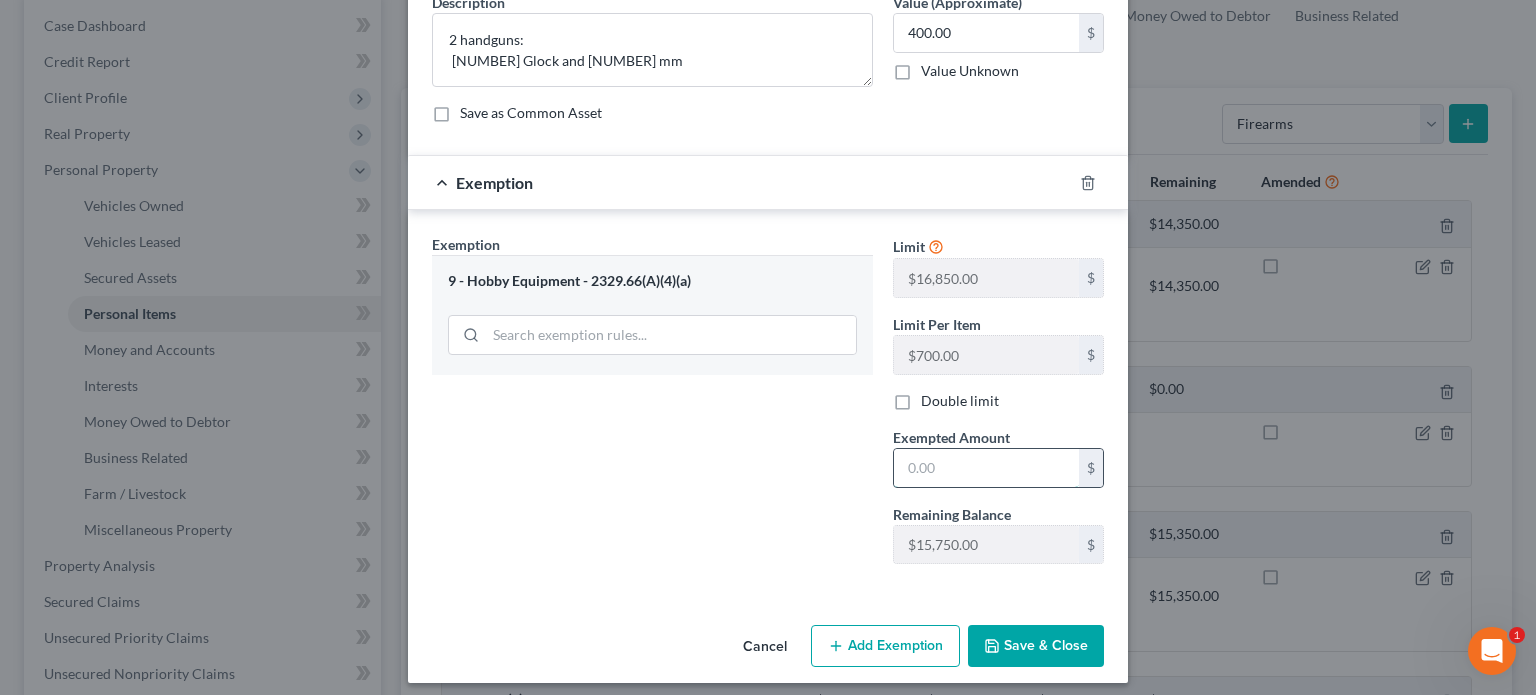 click at bounding box center (986, 468) 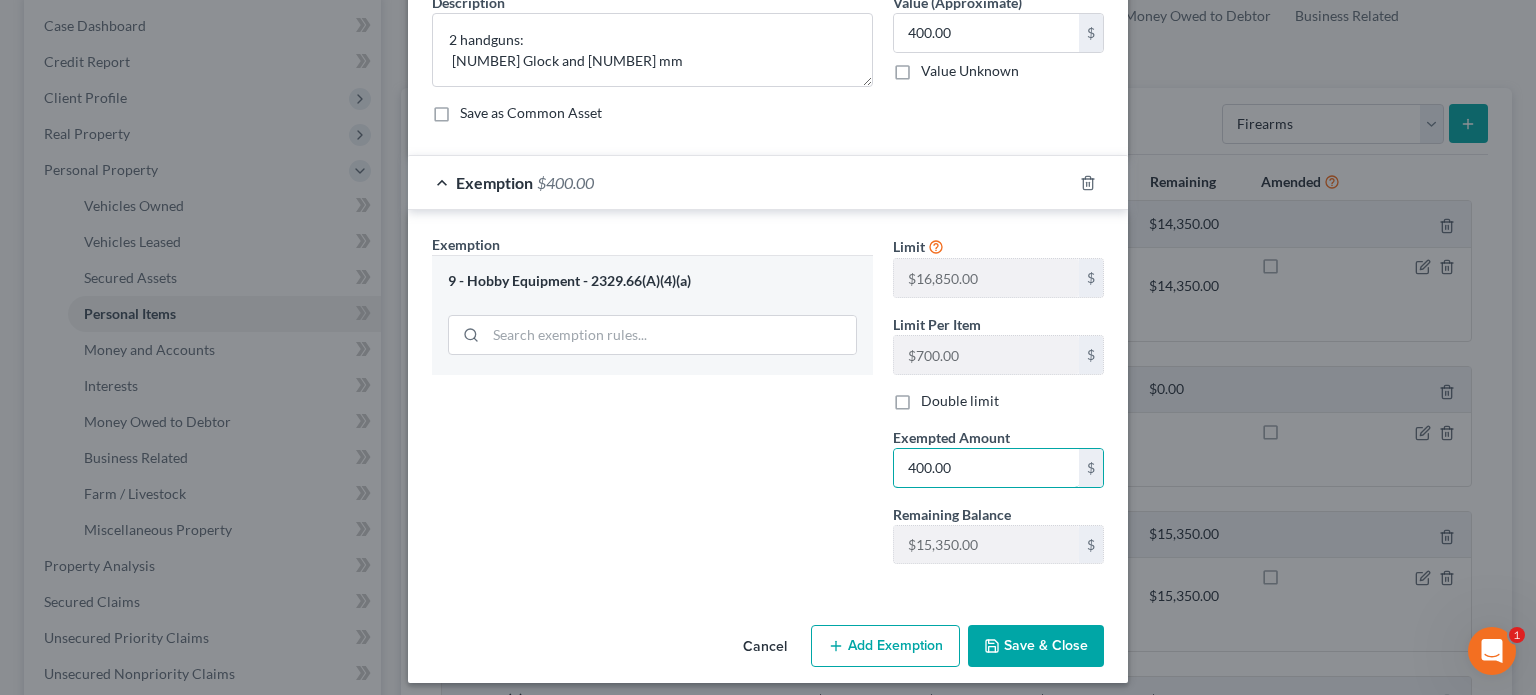 type on "400.00" 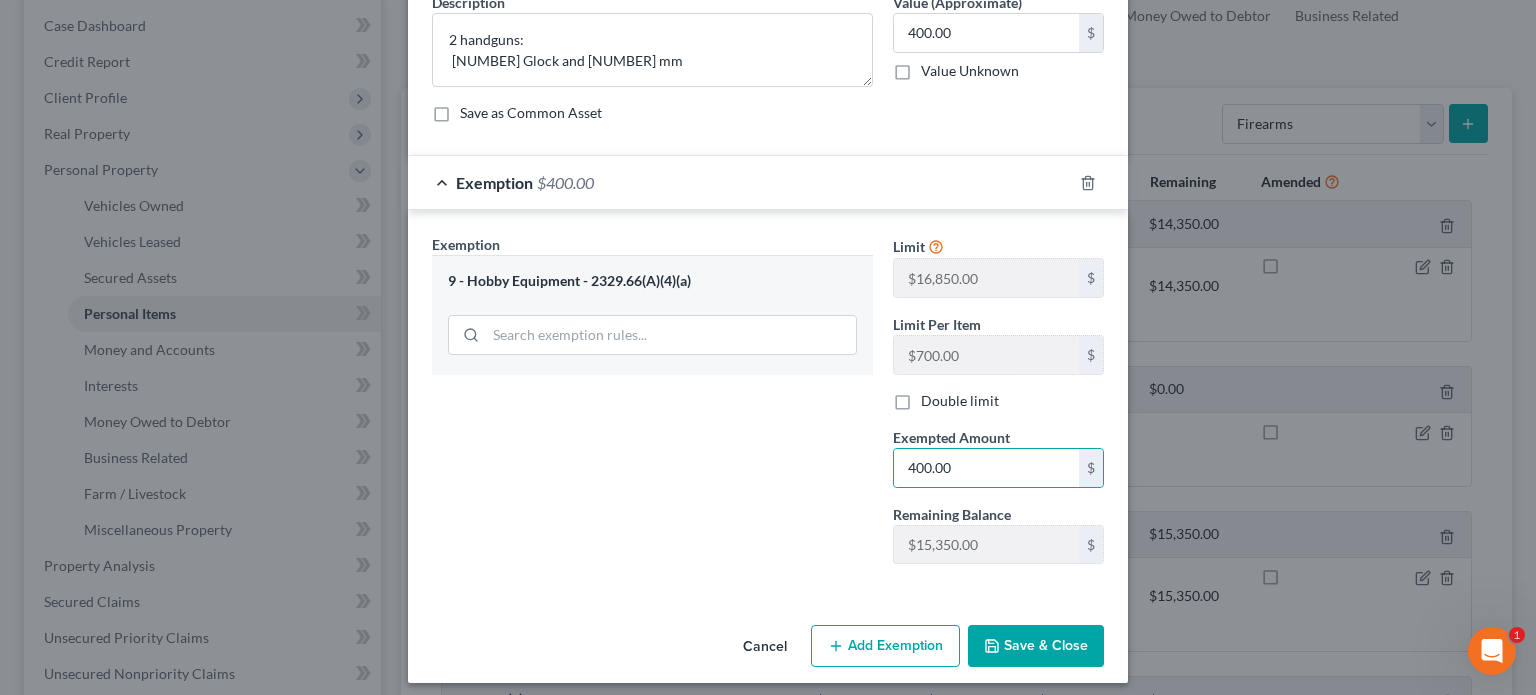 click on "Save & Close" at bounding box center (1036, 646) 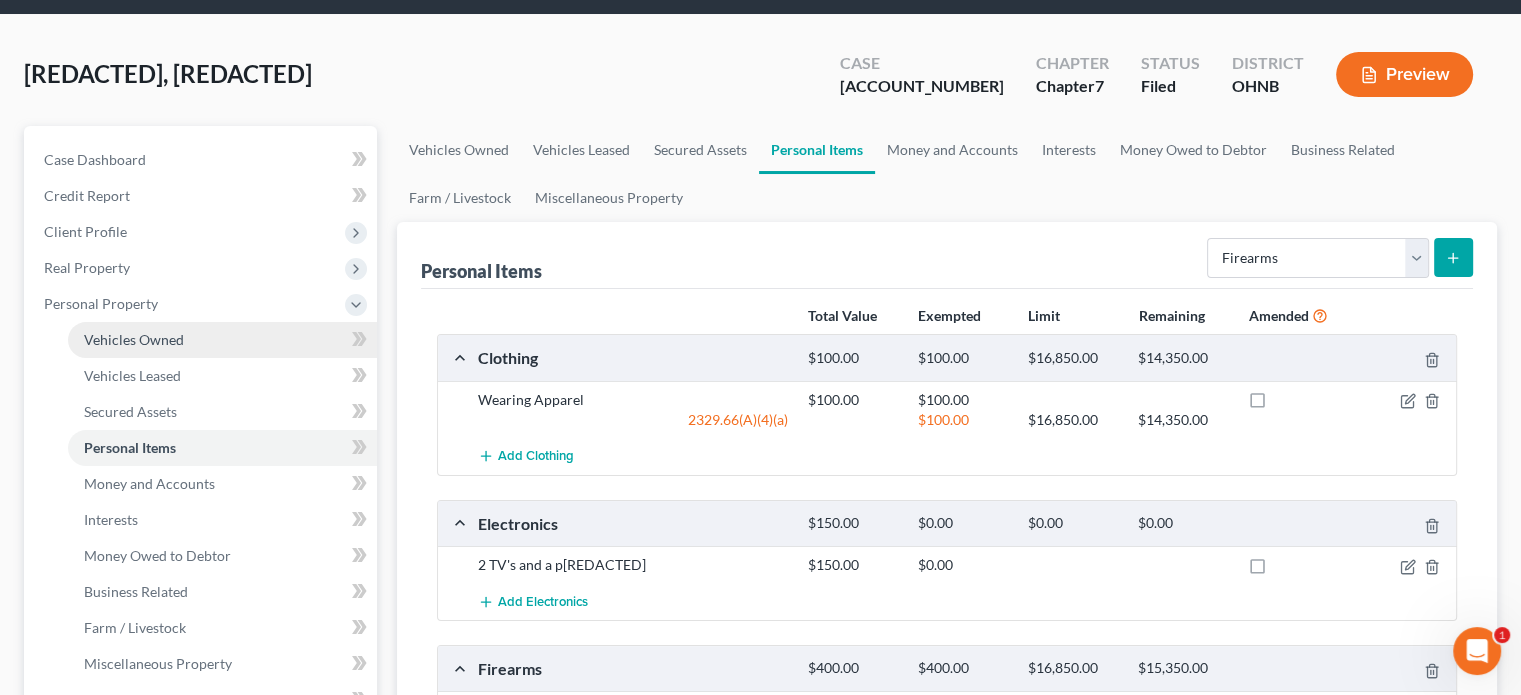 scroll, scrollTop: 100, scrollLeft: 0, axis: vertical 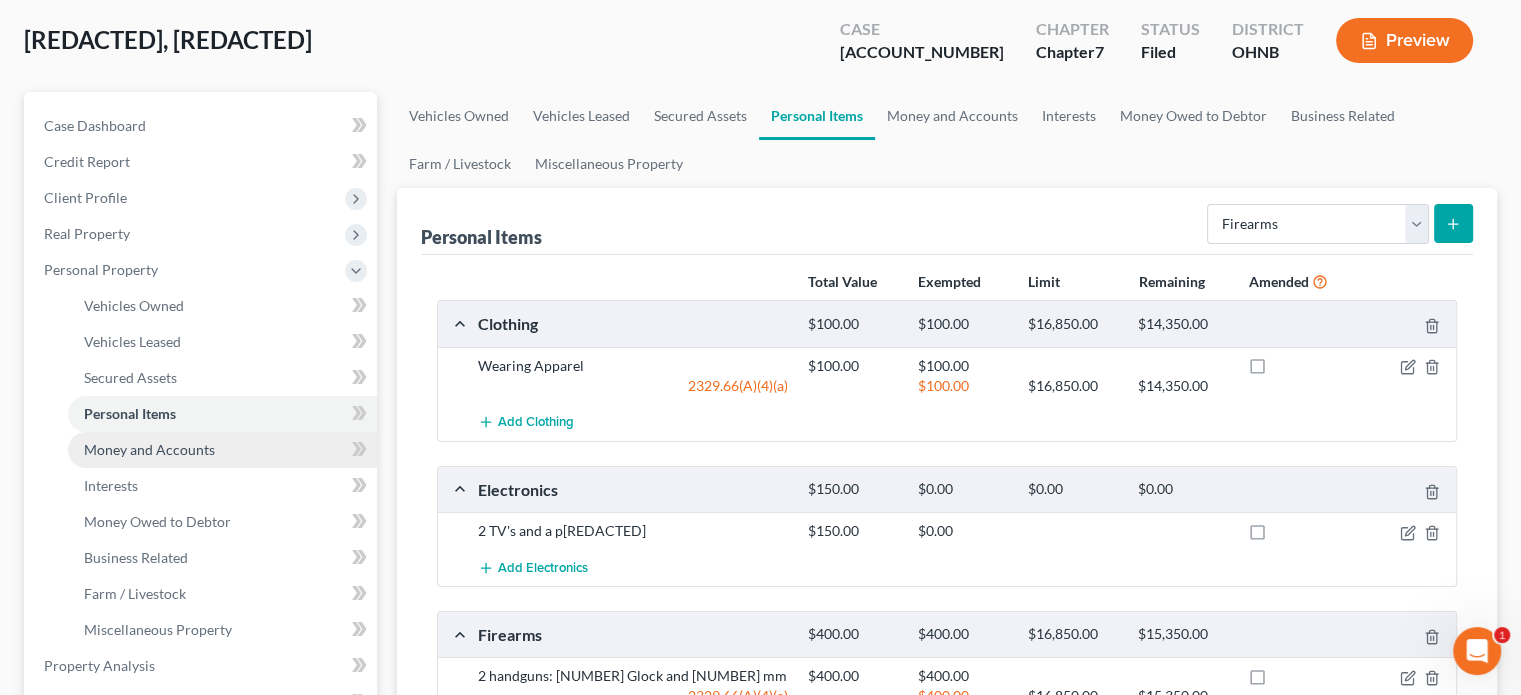 click on "Money and Accounts" at bounding box center [149, 449] 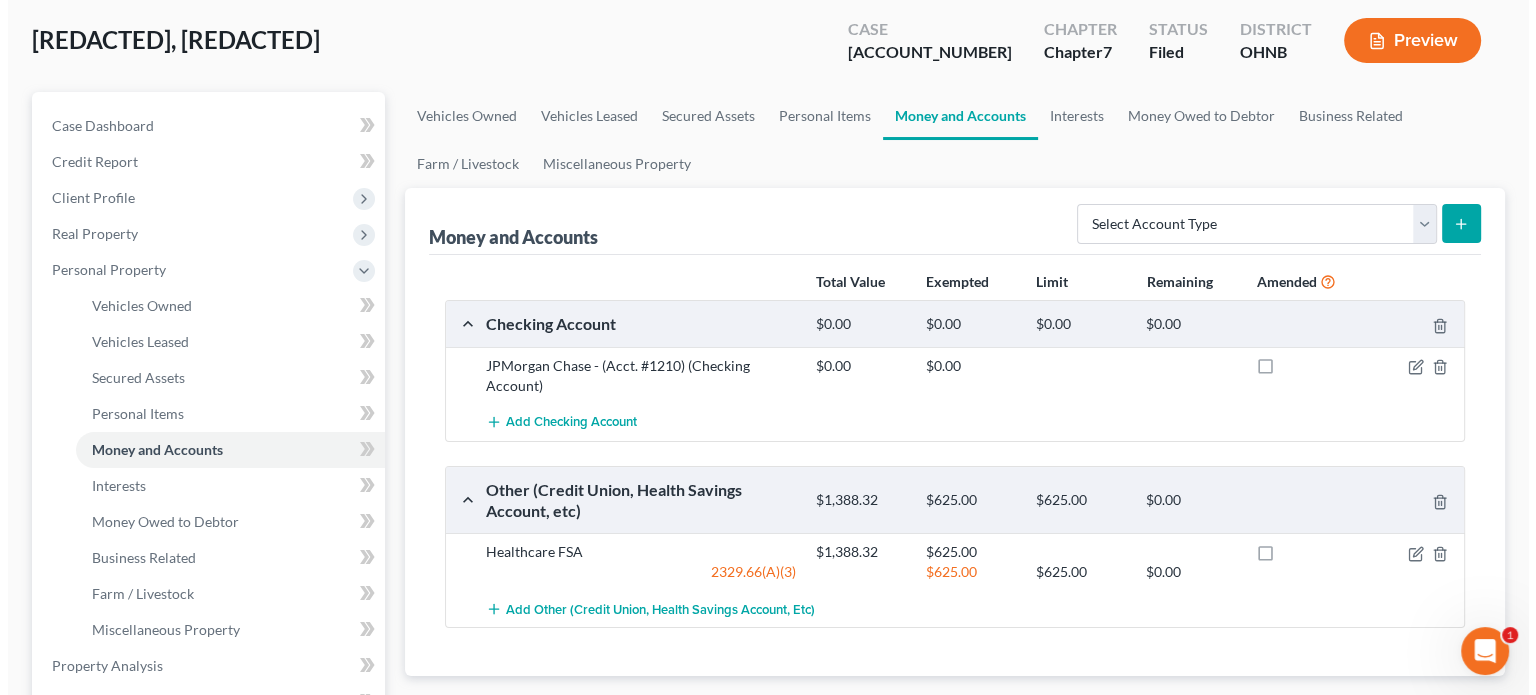 scroll, scrollTop: 200, scrollLeft: 0, axis: vertical 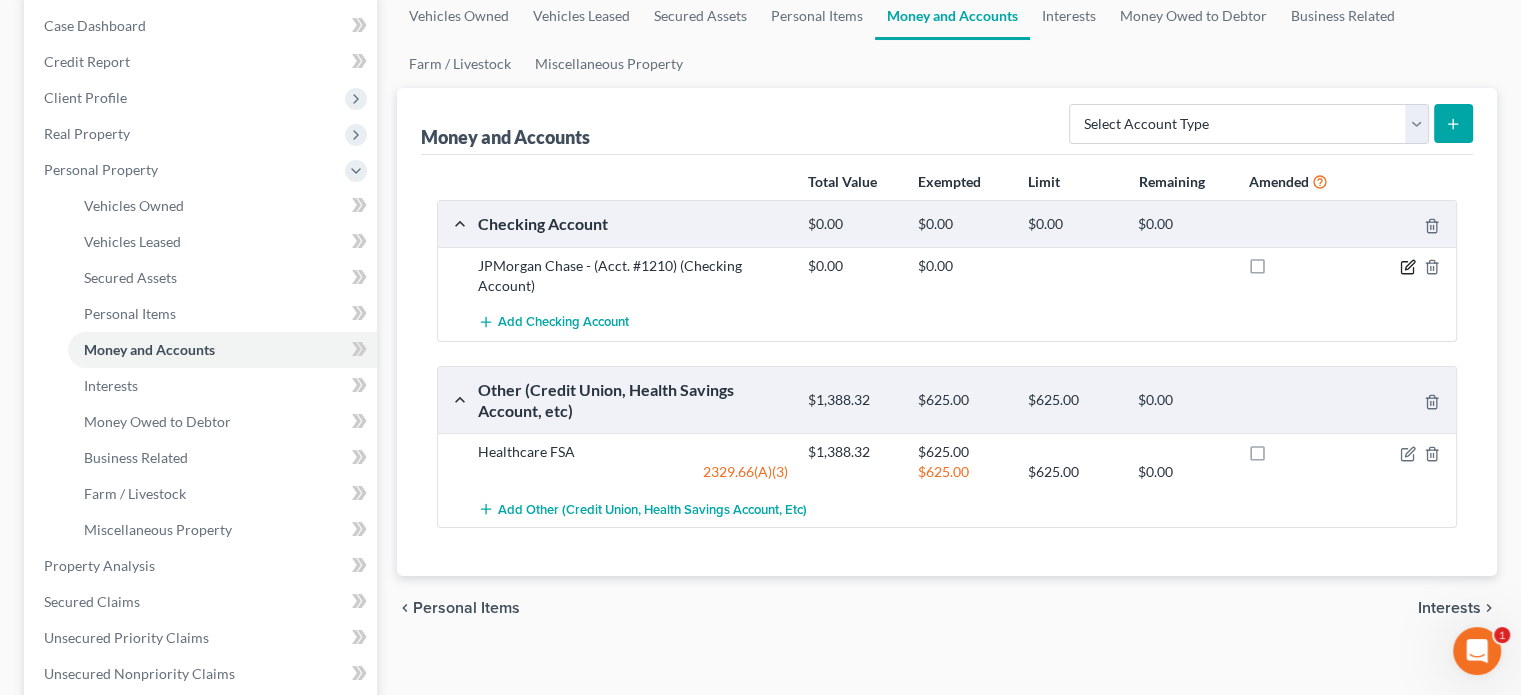 click 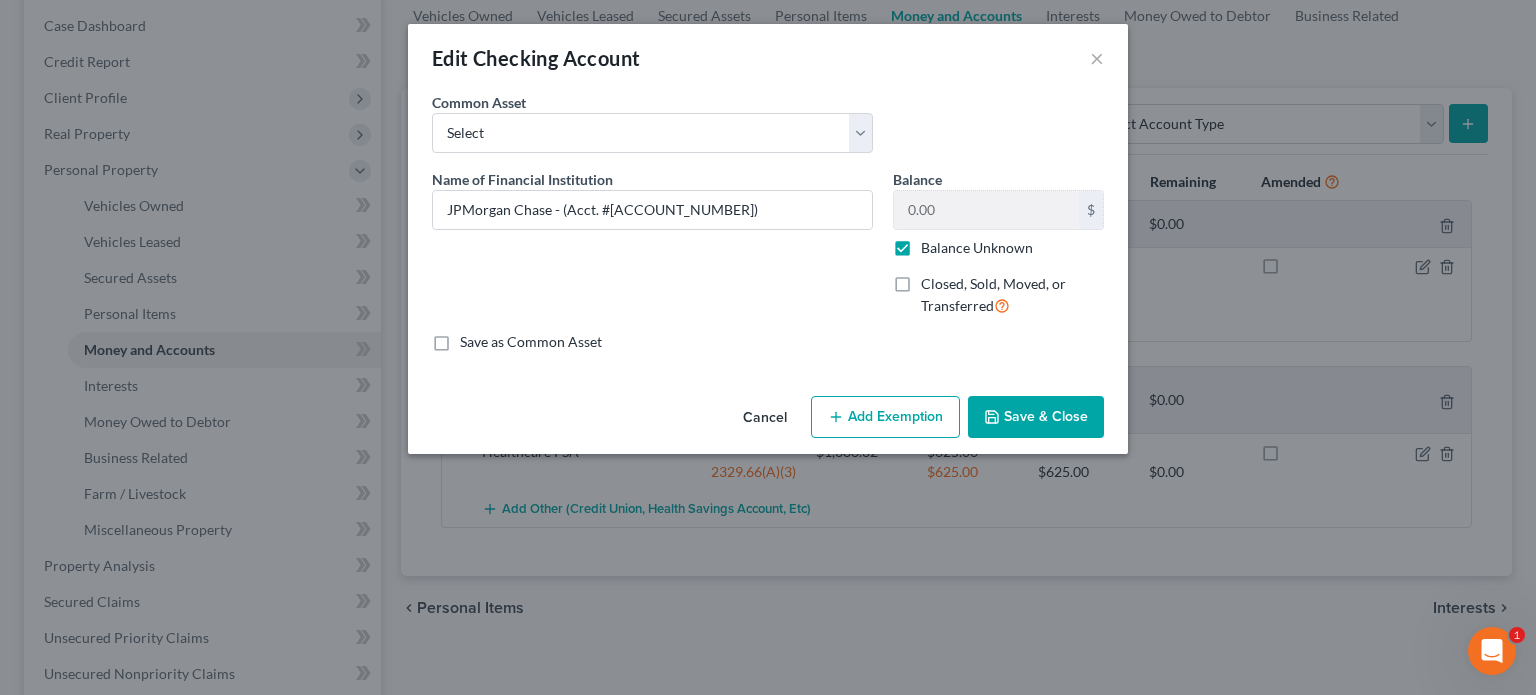 click on "Balance Unknown" at bounding box center (977, 248) 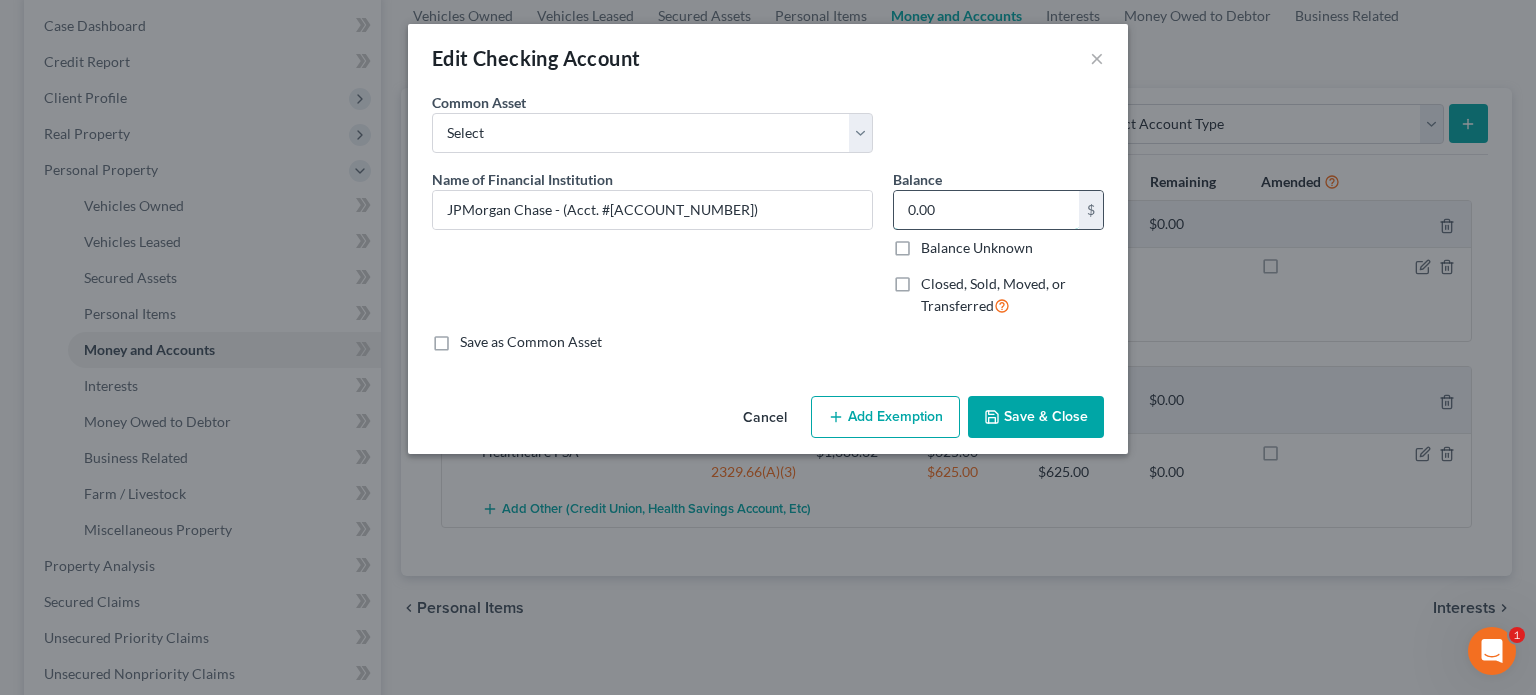 click on "0.00" at bounding box center [986, 210] 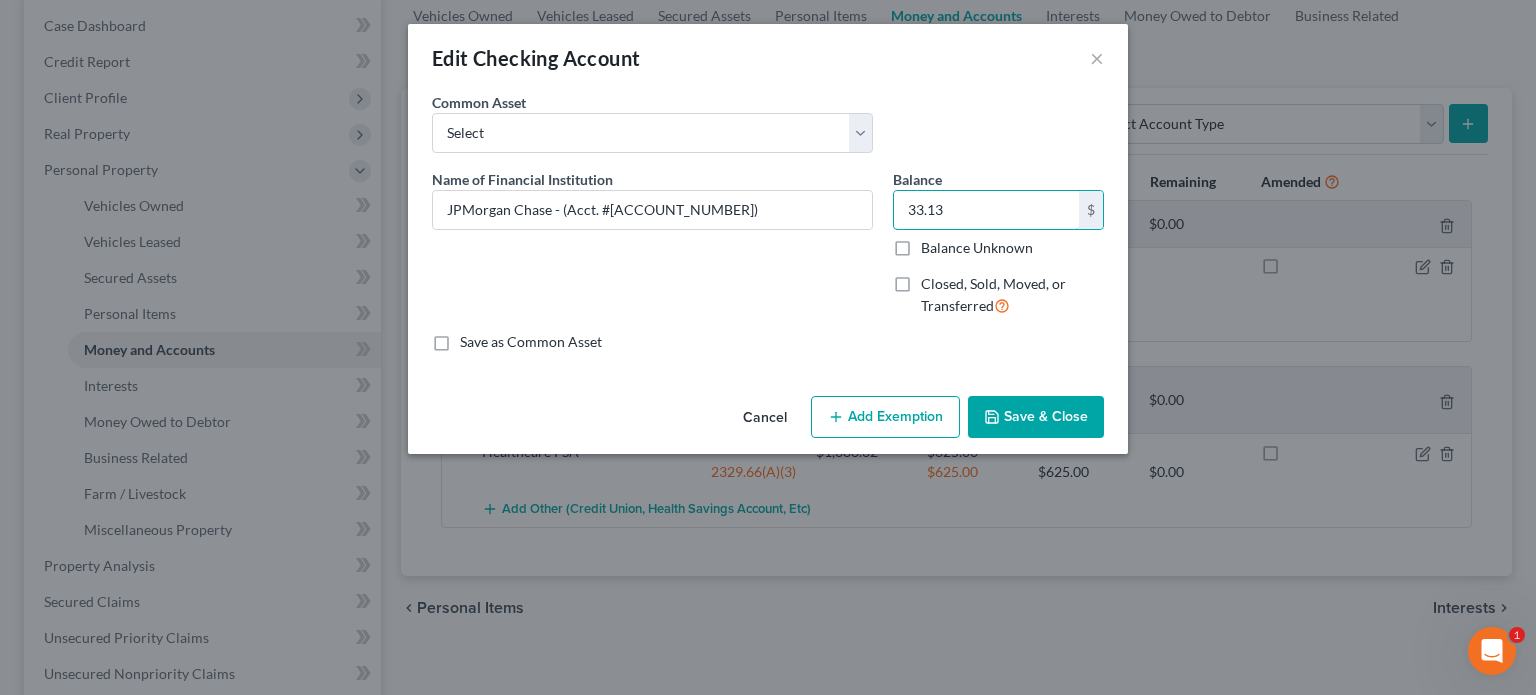 type on "33.13" 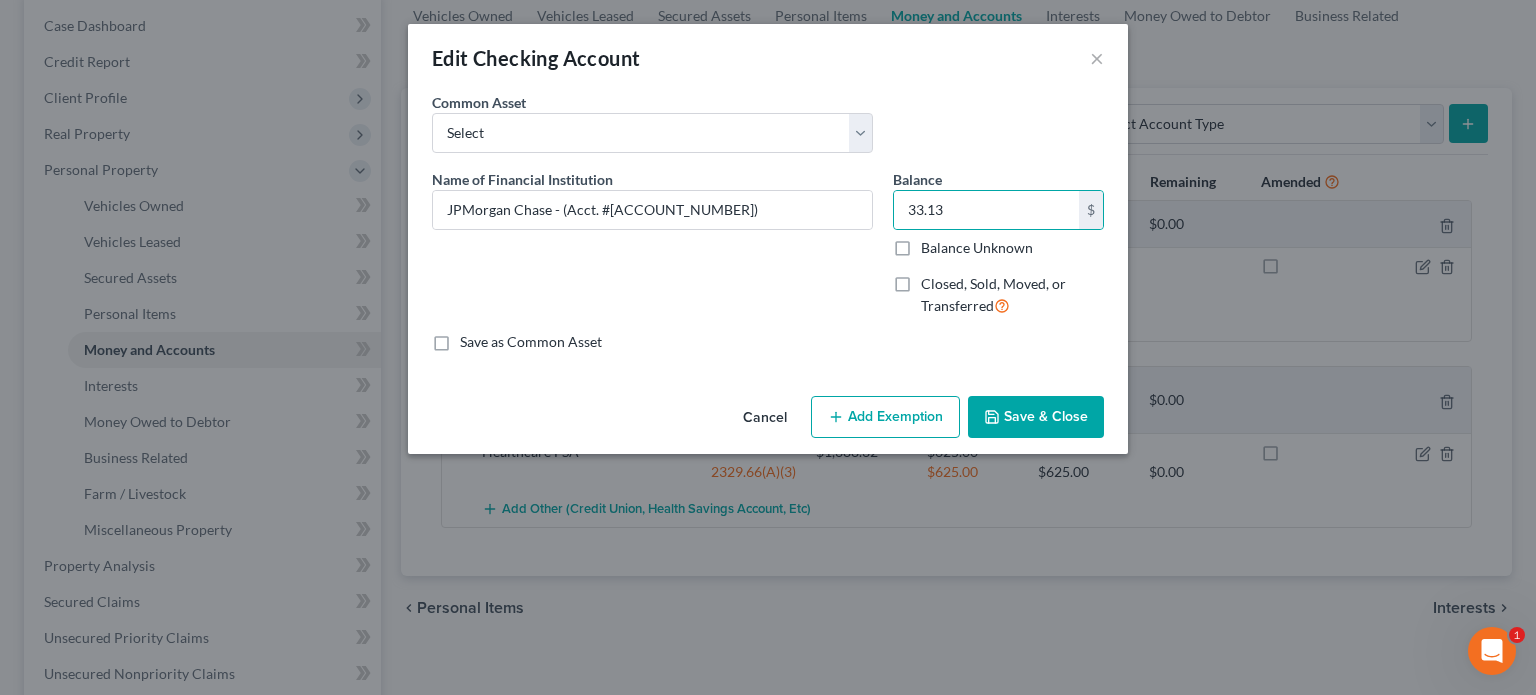 click on "Add Exemption" at bounding box center [885, 417] 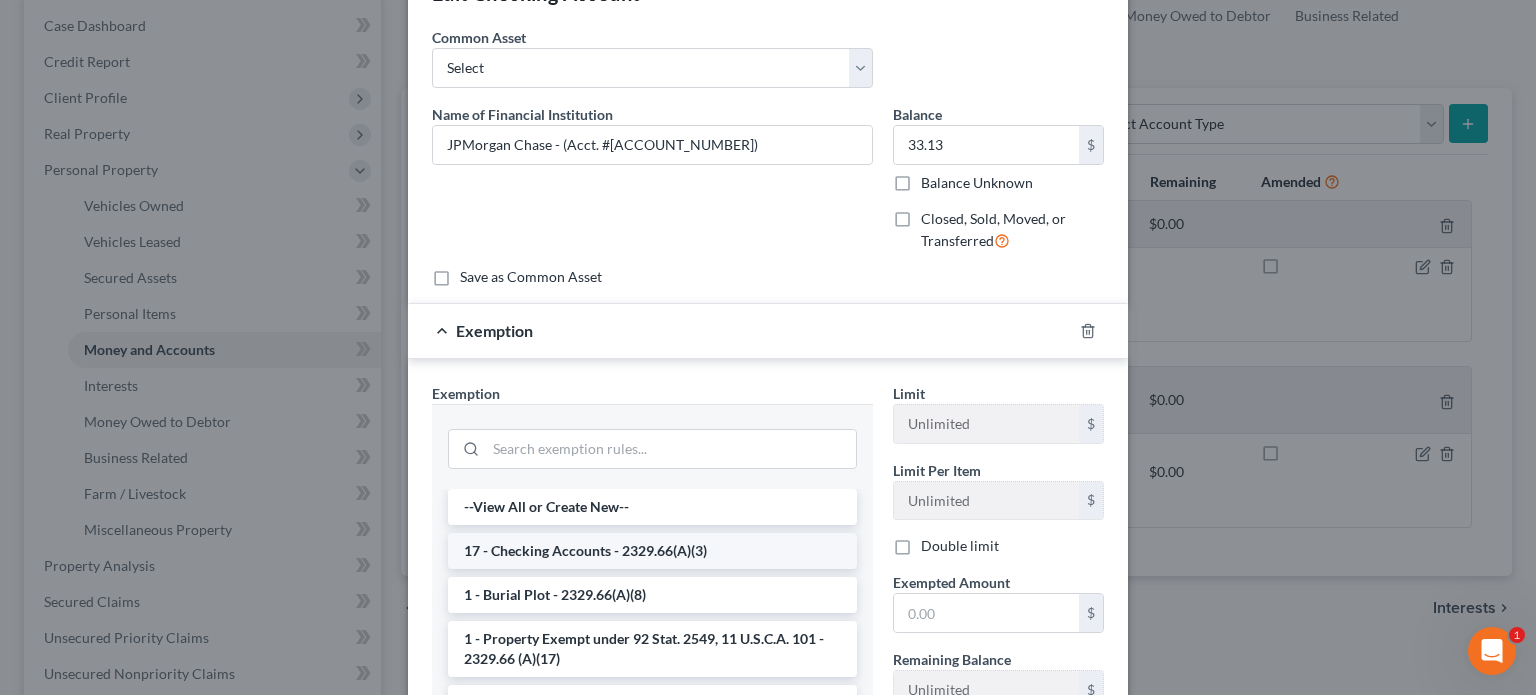 scroll, scrollTop: 100, scrollLeft: 0, axis: vertical 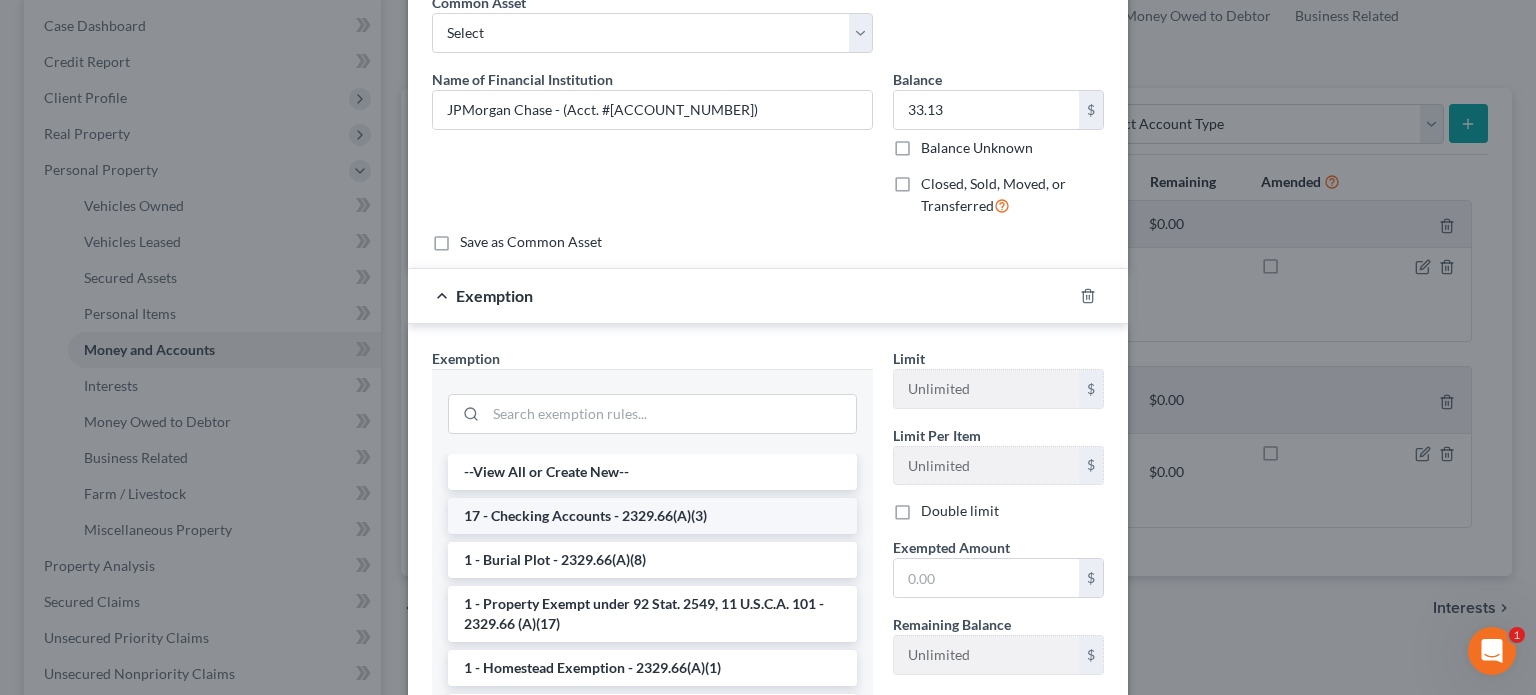 click on "17 - Checking Accounts - 2329.66(A)(3)" at bounding box center (652, 516) 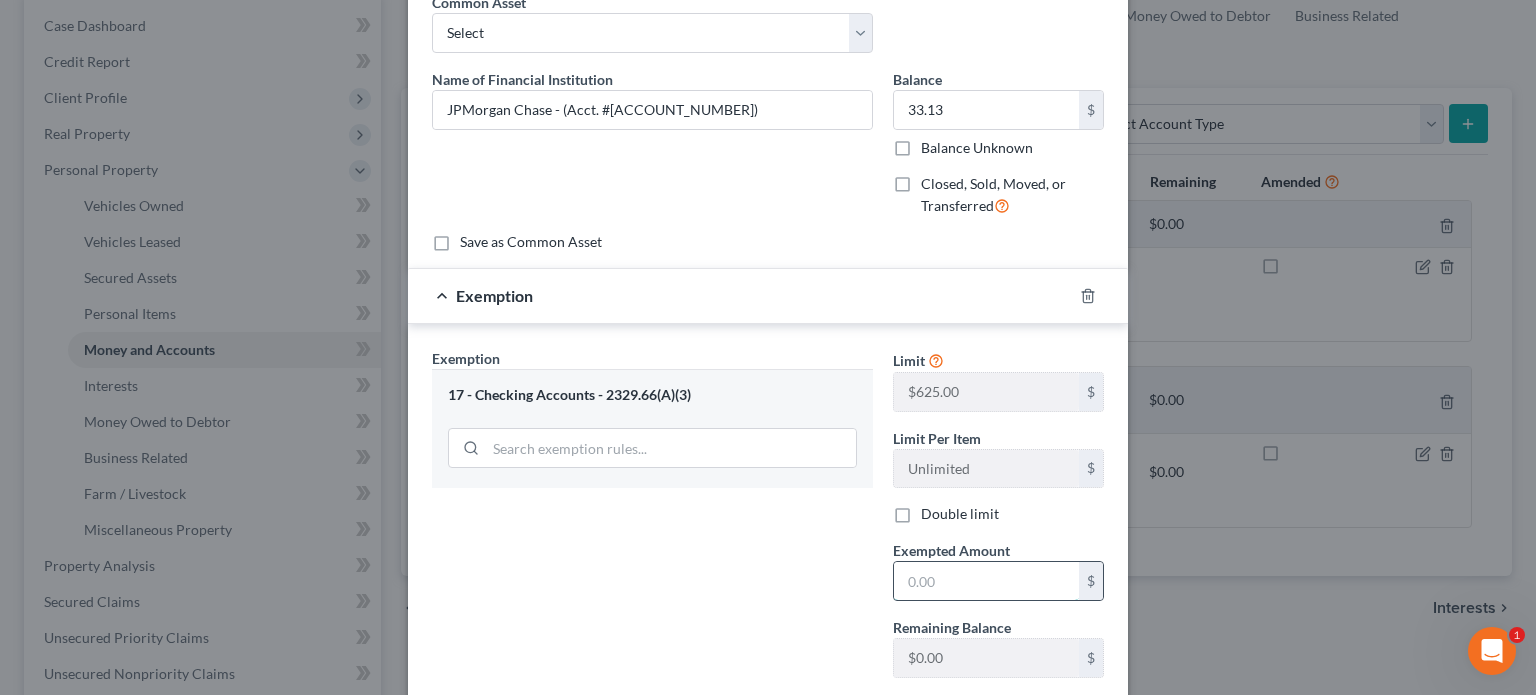 click at bounding box center (986, 581) 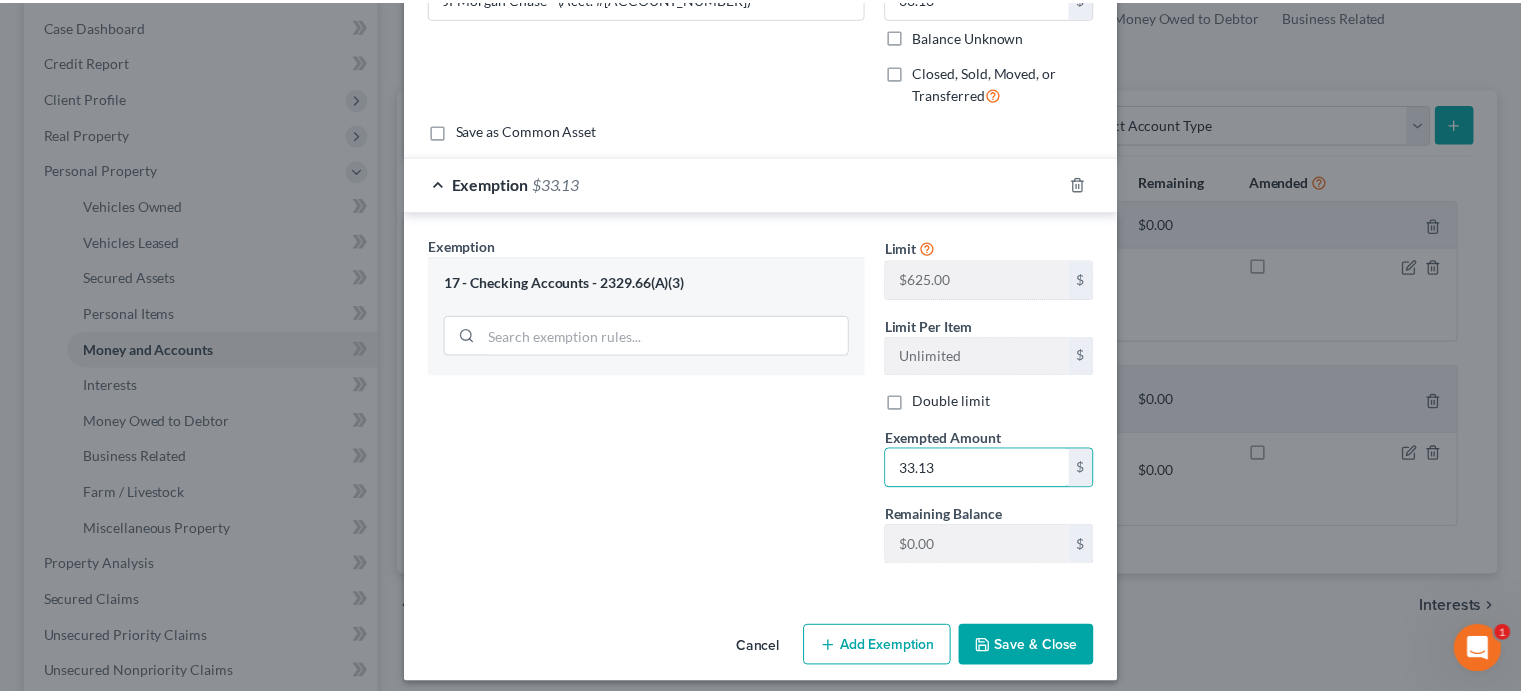 scroll, scrollTop: 222, scrollLeft: 0, axis: vertical 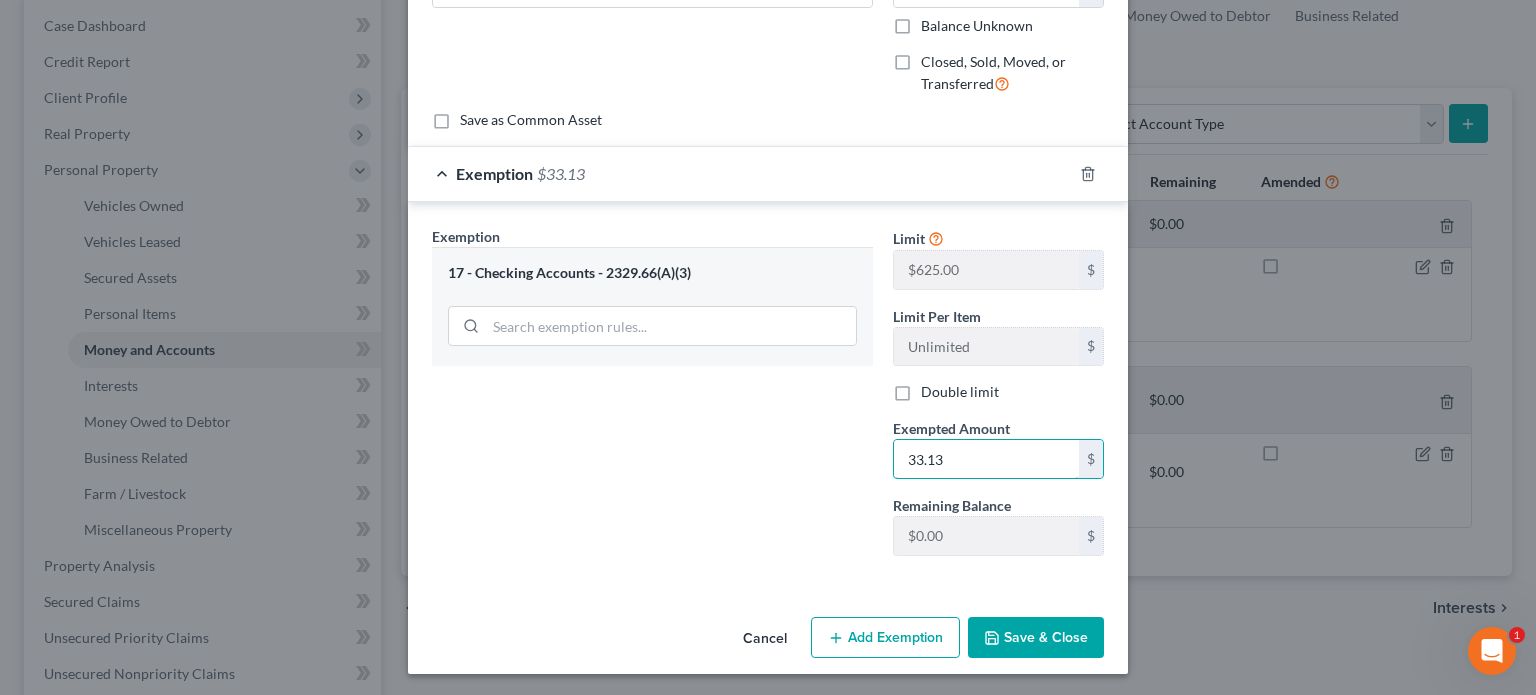 type on "33.13" 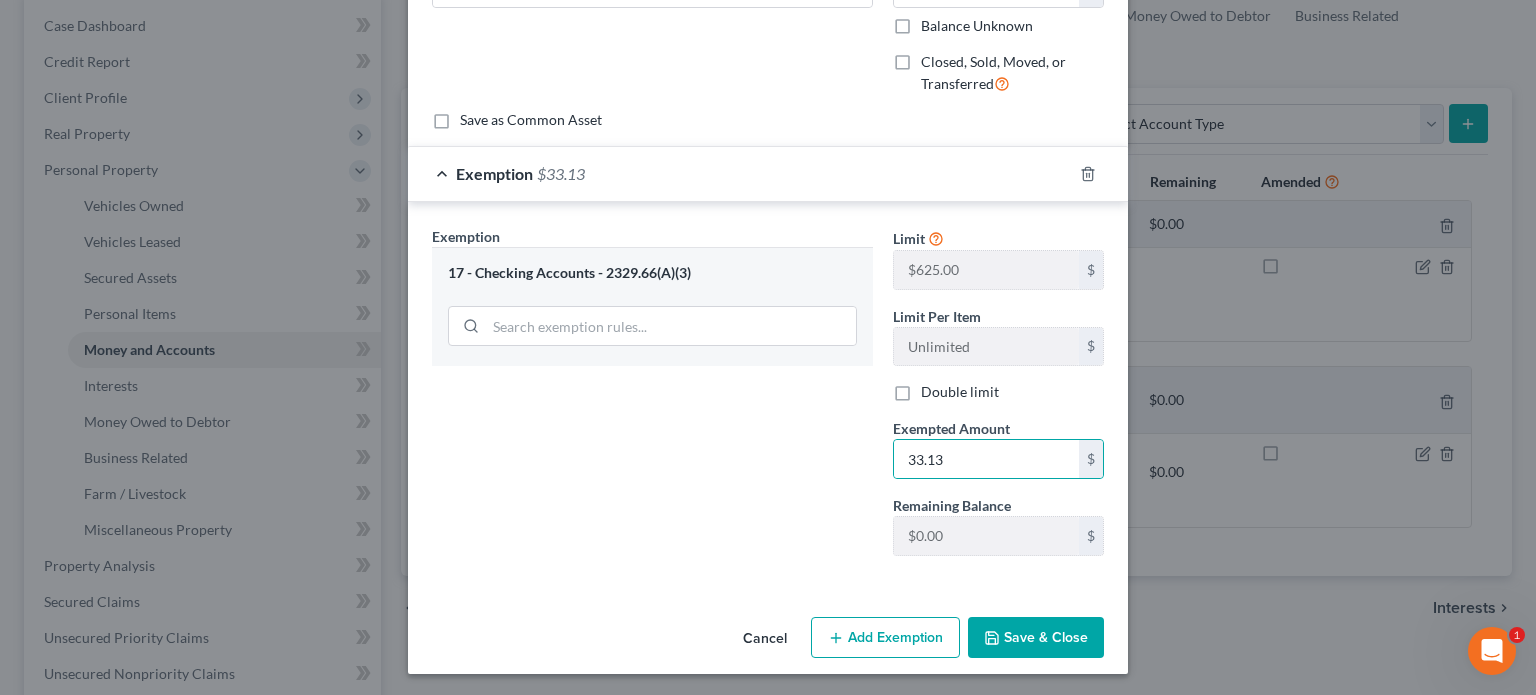 click on "Save & Close" at bounding box center [1036, 638] 